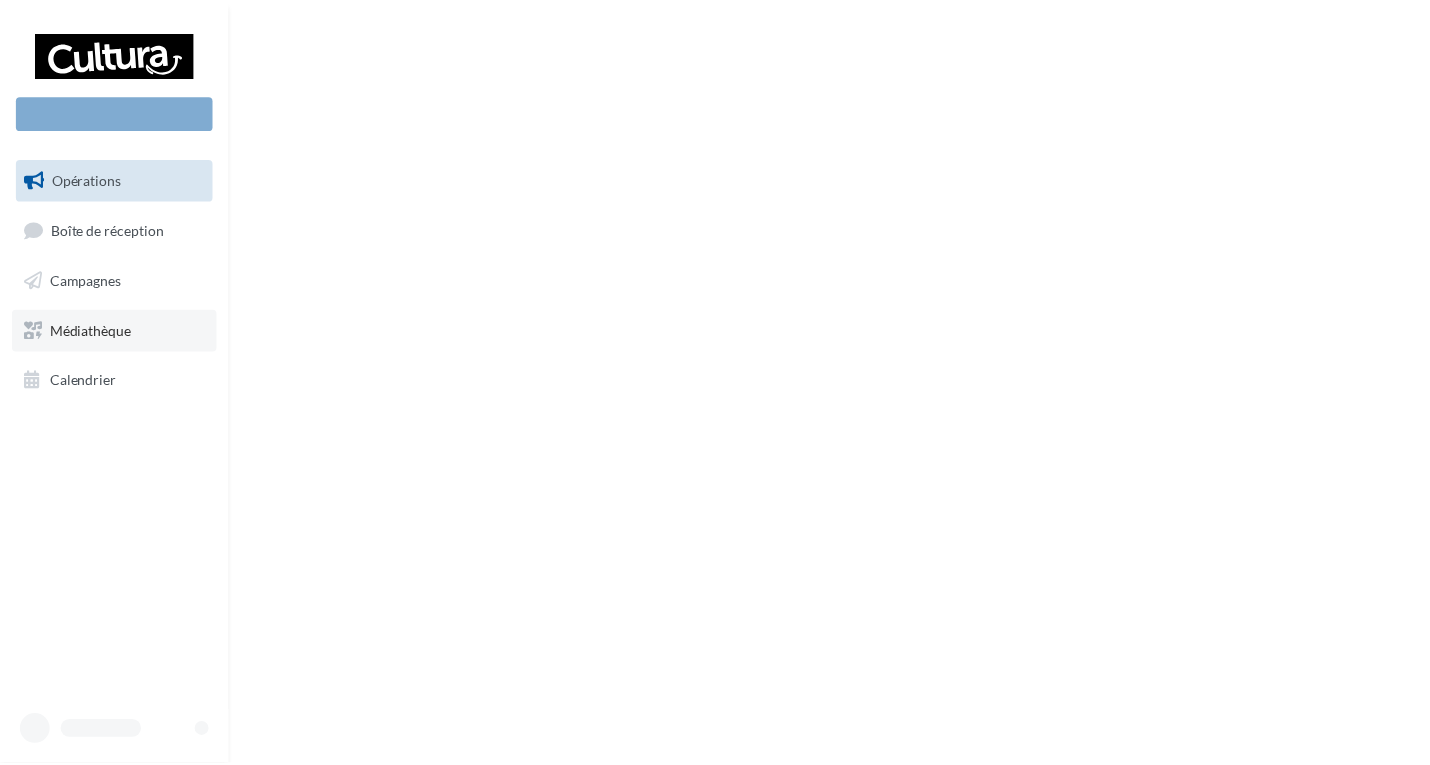 scroll, scrollTop: 0, scrollLeft: 0, axis: both 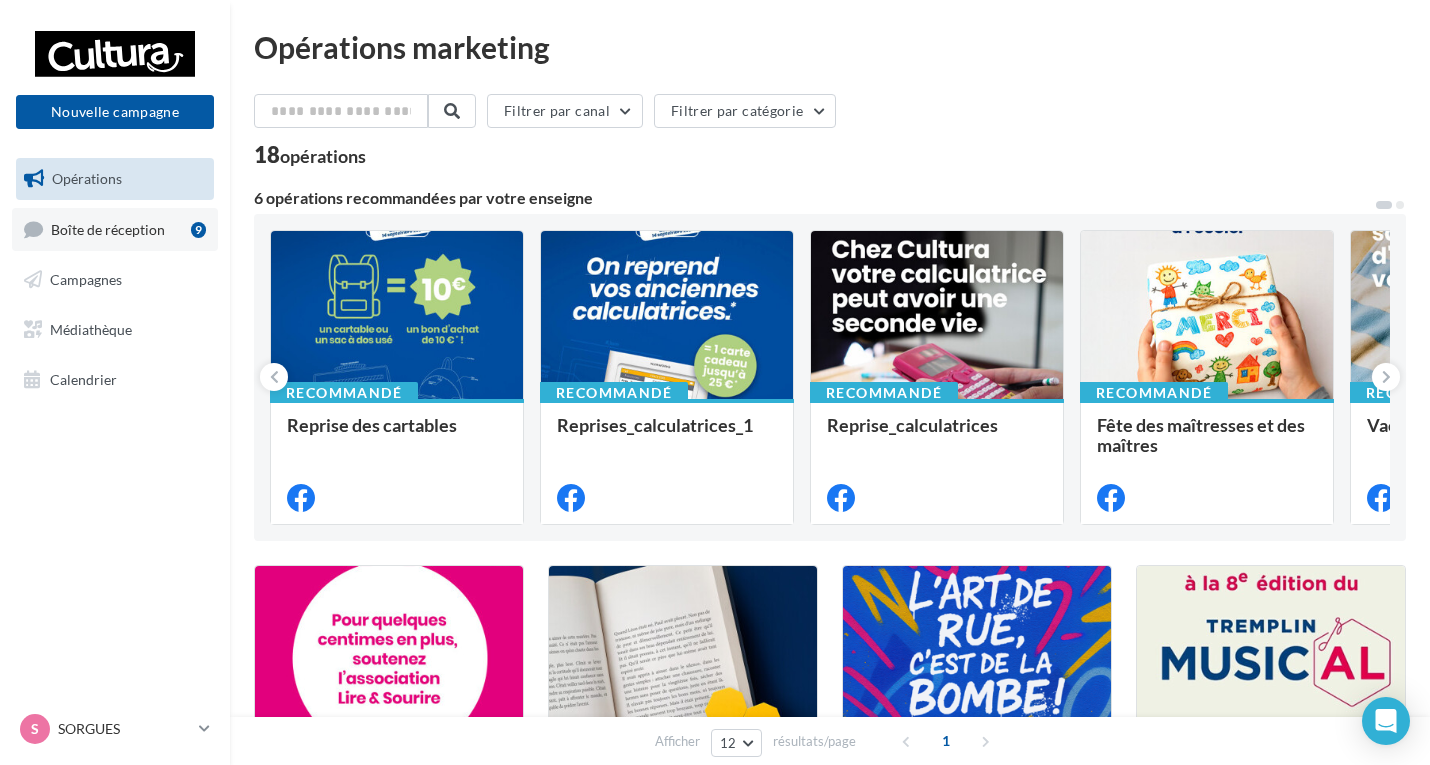 click on "Boîte de réception" at bounding box center (108, 228) 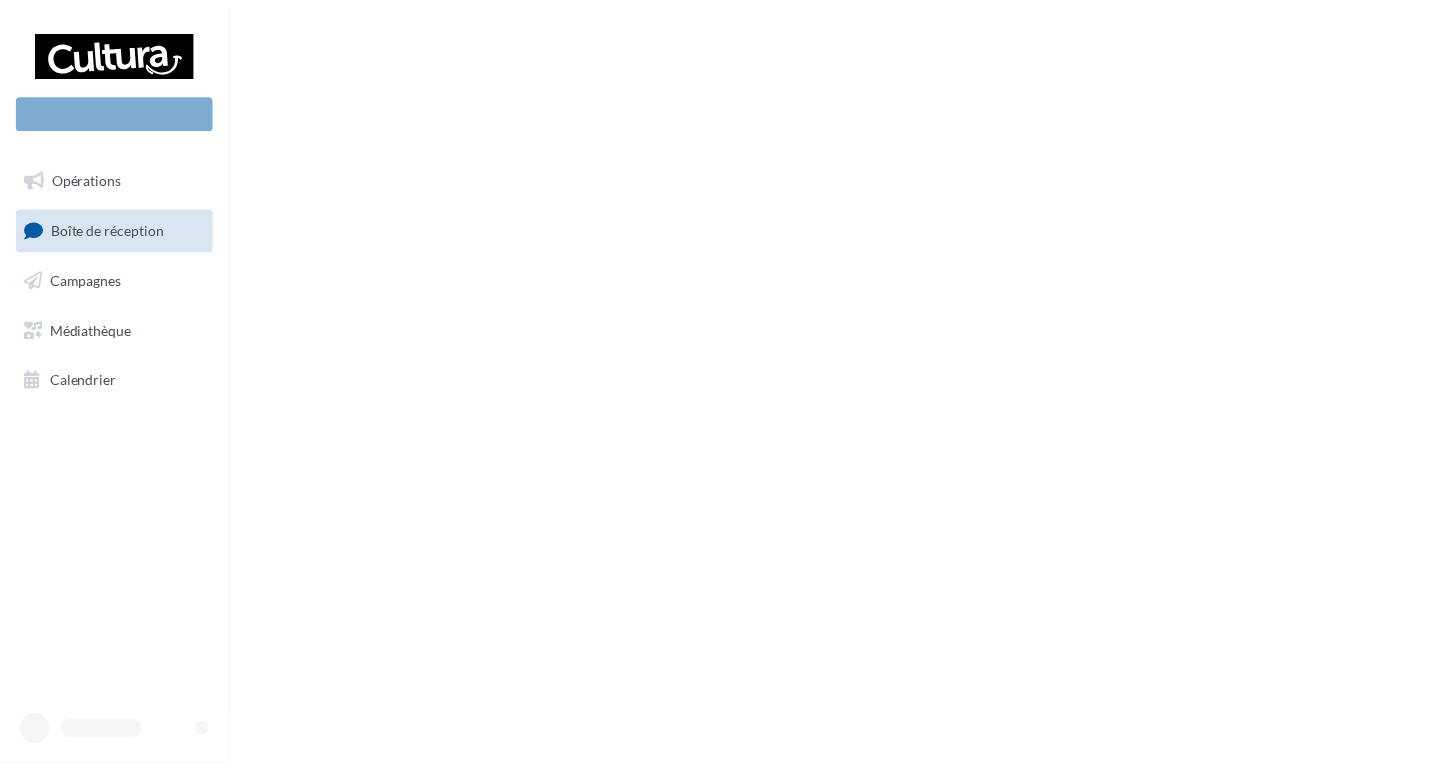 scroll, scrollTop: 0, scrollLeft: 0, axis: both 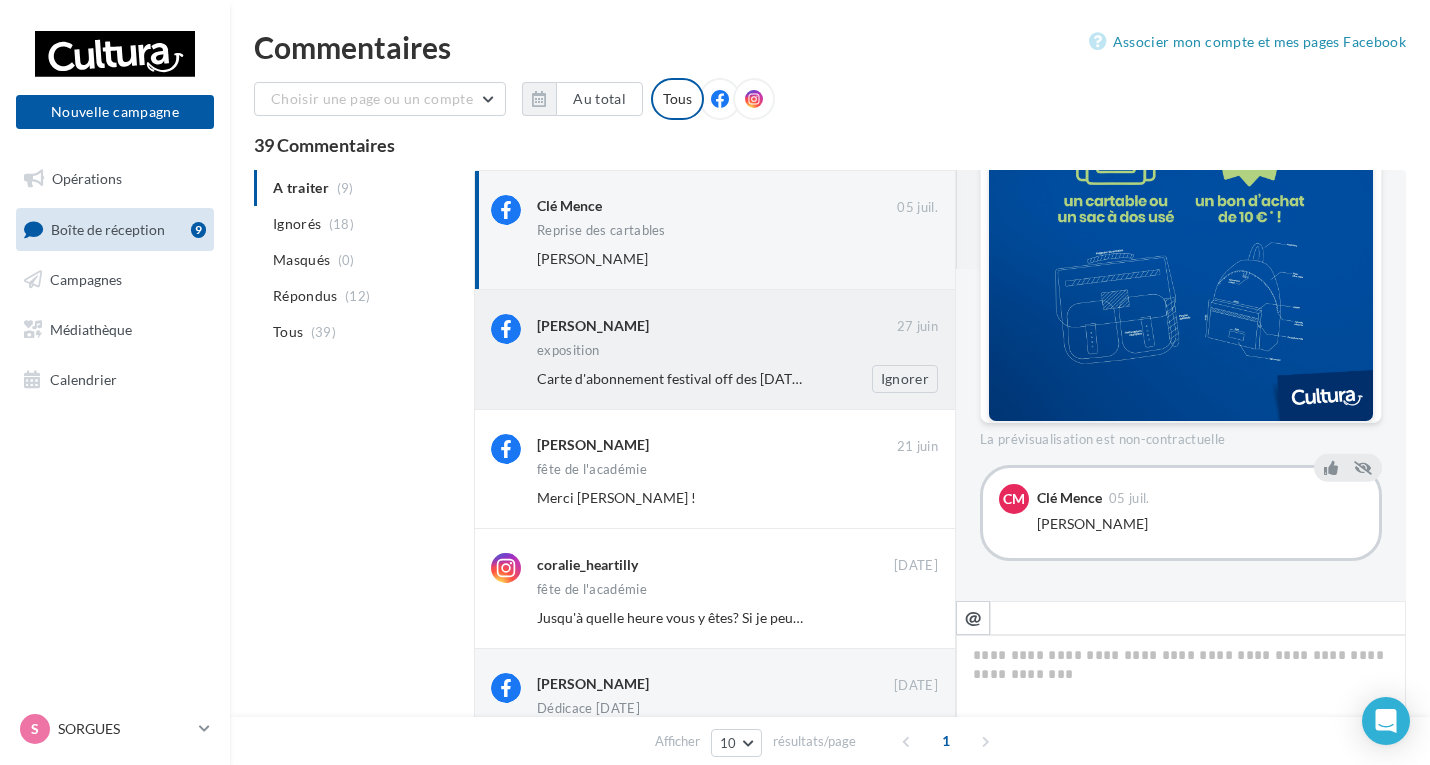 click on "[PERSON_NAME]" at bounding box center (593, 326) 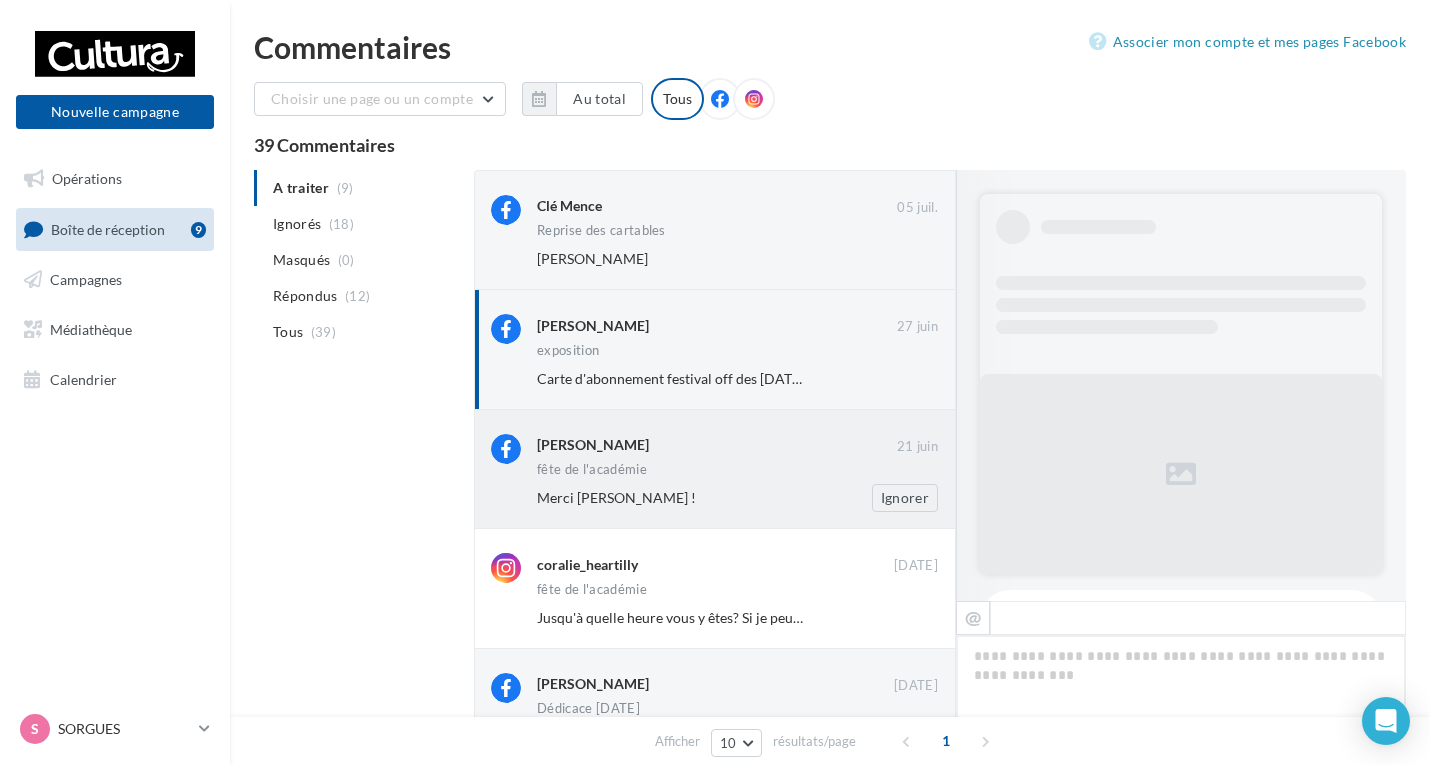 scroll, scrollTop: 382, scrollLeft: 0, axis: vertical 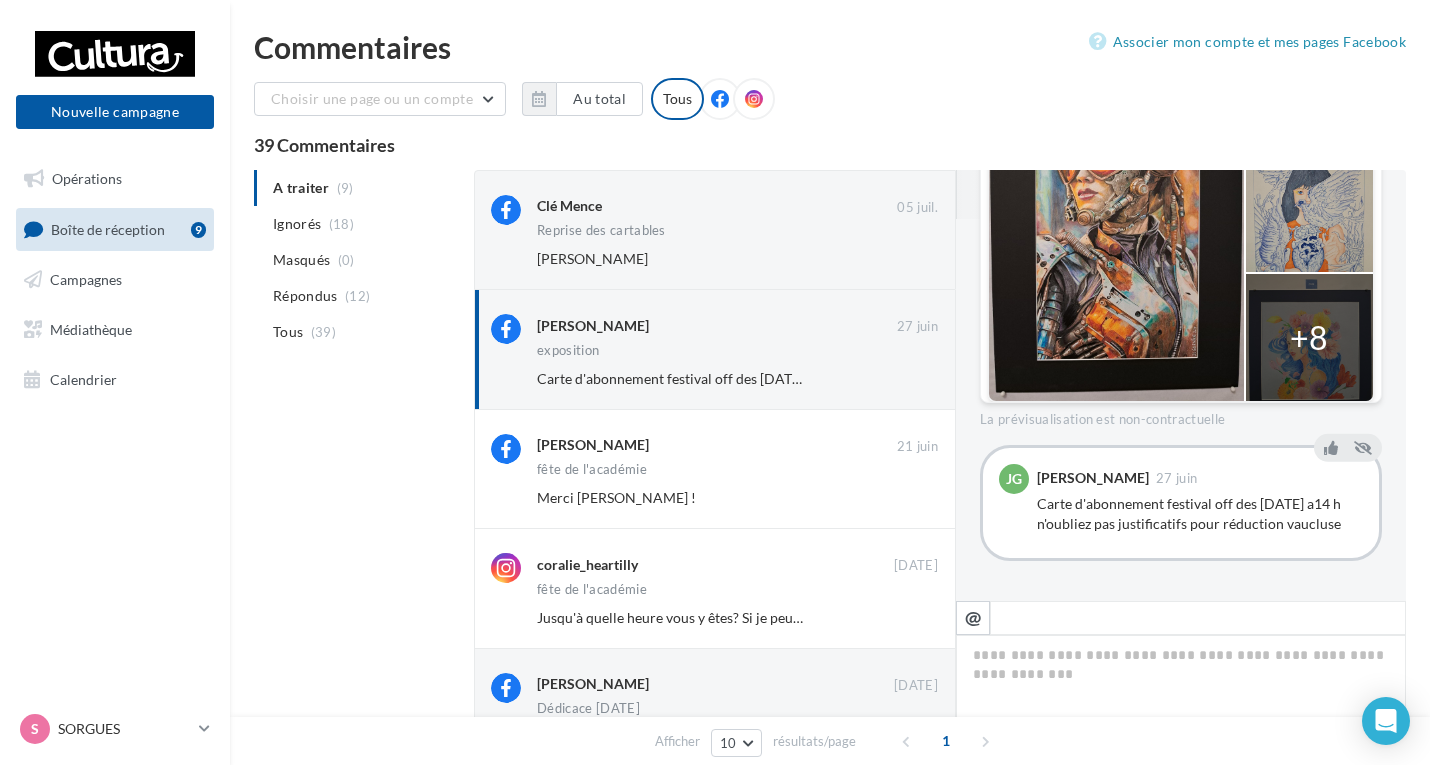click on "A traiter
(9)
Ignorés
(18)
Masqués
(0)
Répondus
(12)
Tous
(39)" at bounding box center (360, 260) 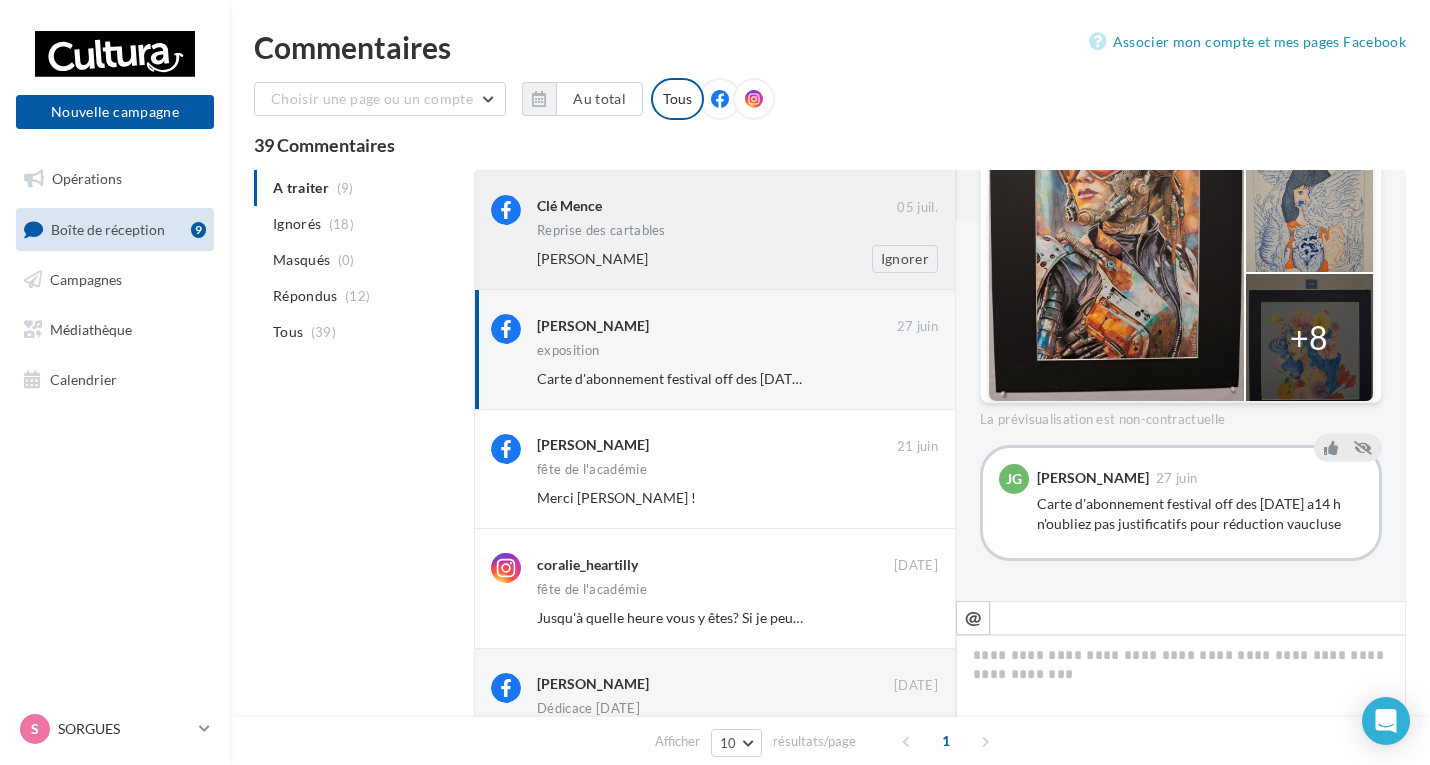 click on "Matthias Azzopardi" at bounding box center [592, 258] 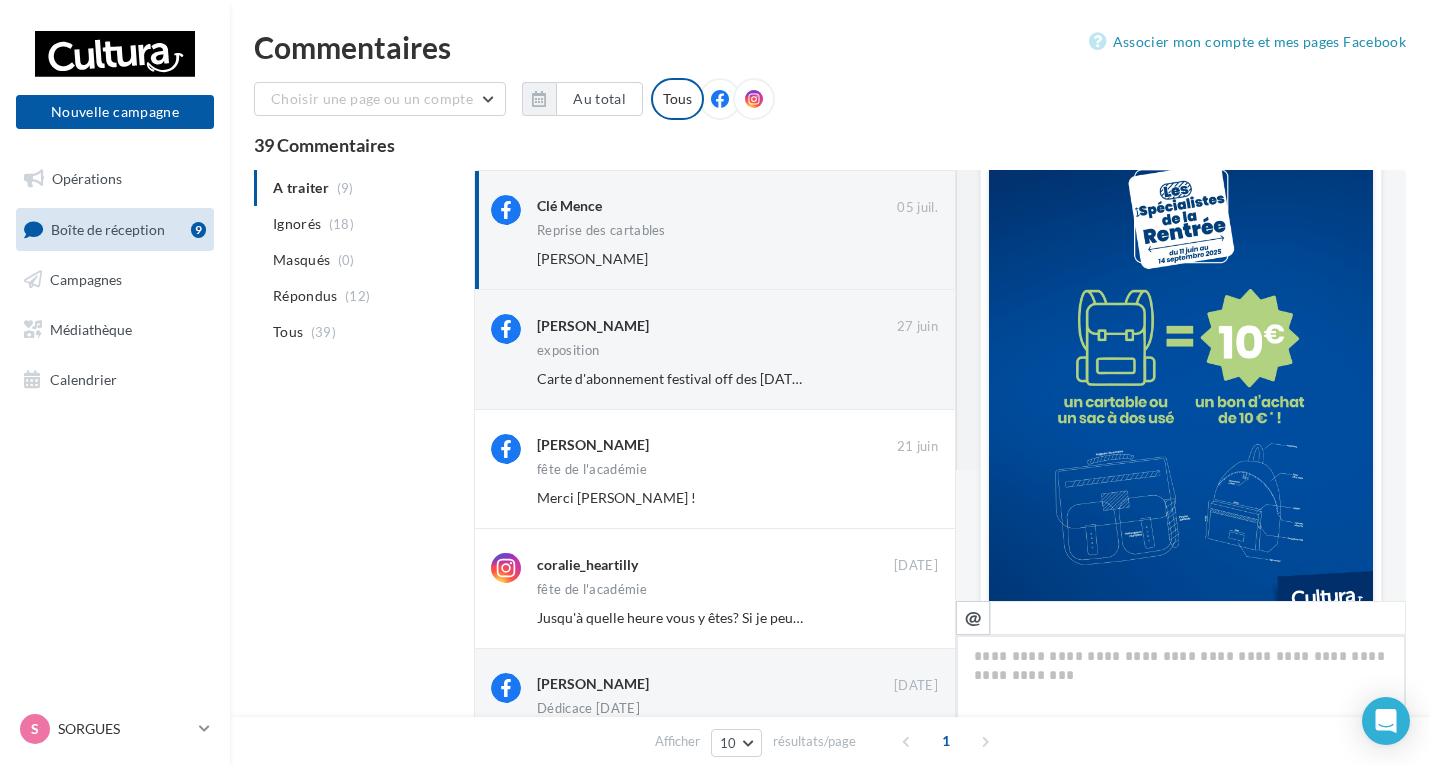 scroll, scrollTop: 32, scrollLeft: 0, axis: vertical 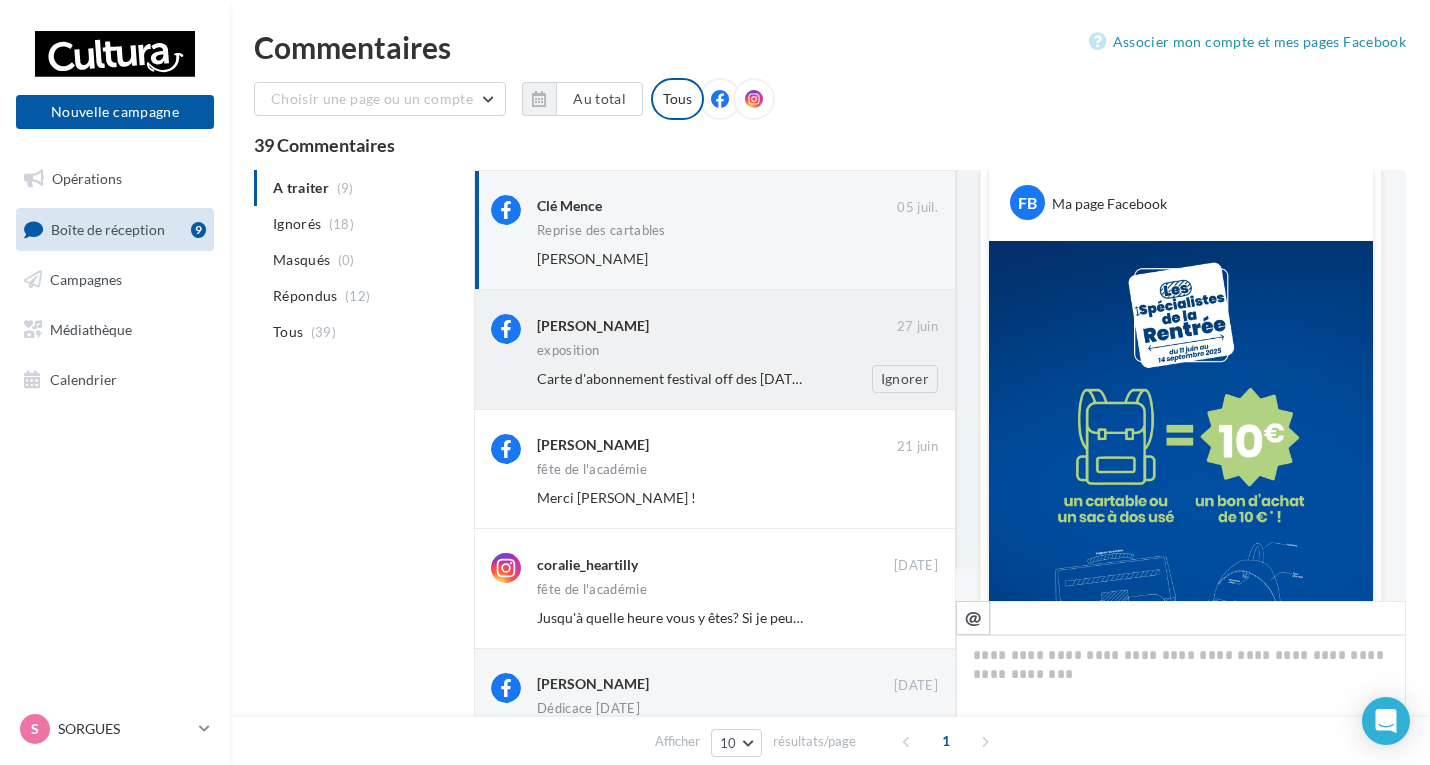 click on "exposition" at bounding box center (568, 350) 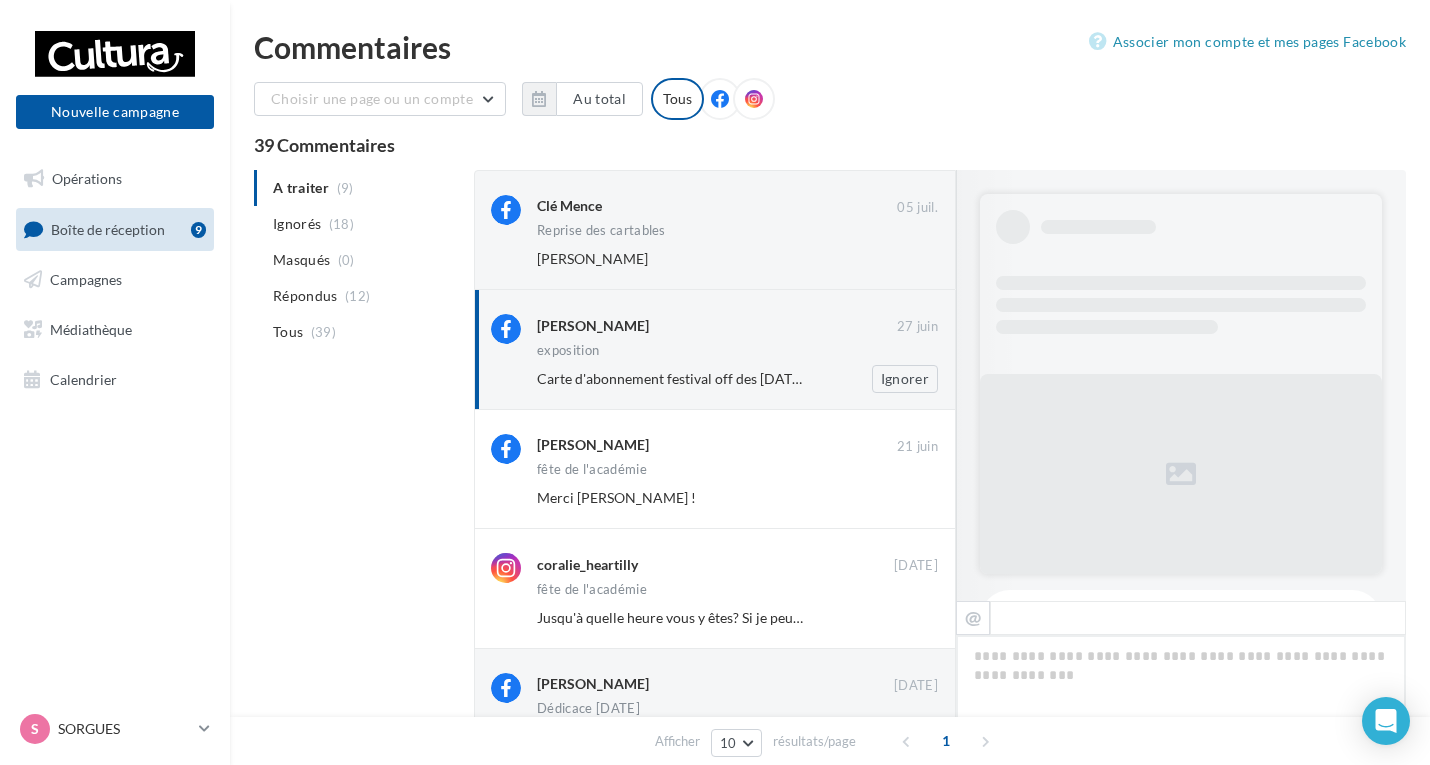 scroll, scrollTop: 382, scrollLeft: 0, axis: vertical 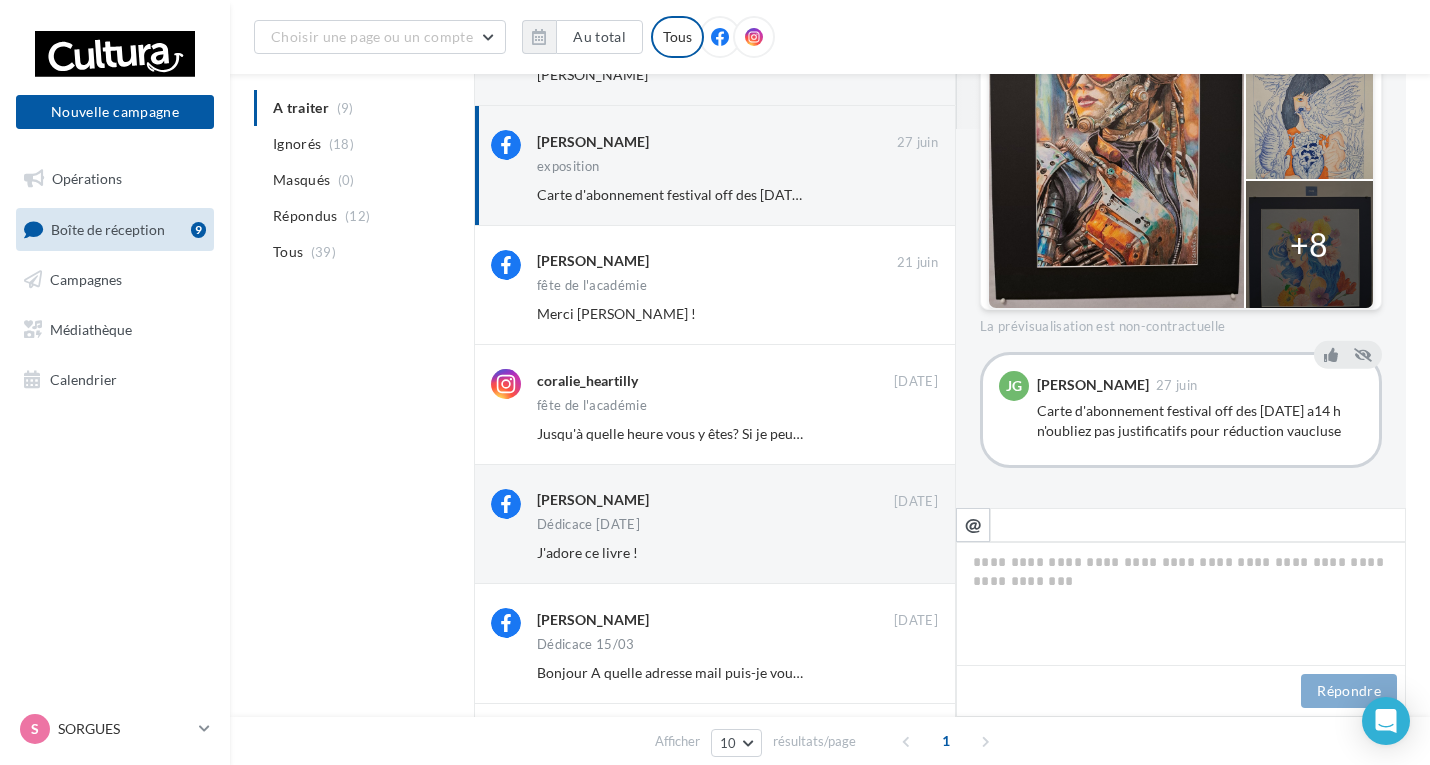 click on "A traiter
(9)
Ignorés
(18)
Masqués
(0)
Répondus
(12)
Tous
(39)
Clé Mence
05 juil.
Reprise des cartables
Matthias Azzopardi
Ignorer
Joe Guillaume
27 juin
exposition
Carte d'abonnement festival off des ce samedi a14 h n'oubliez pas justificatifs pour réduction vaucluse
Ignorer
21 juin
Merci Jean Luc !" at bounding box center [830, 552] 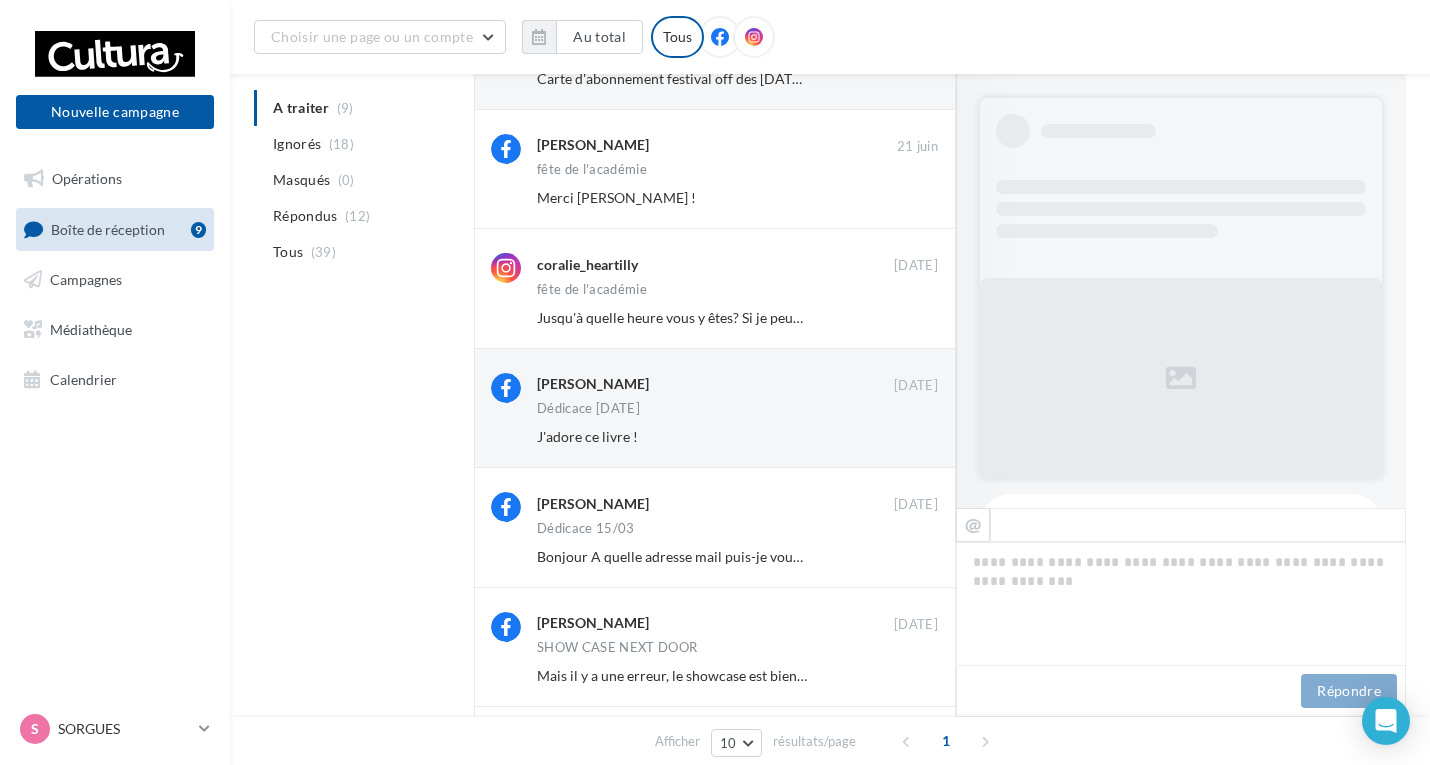 scroll, scrollTop: 639, scrollLeft: 0, axis: vertical 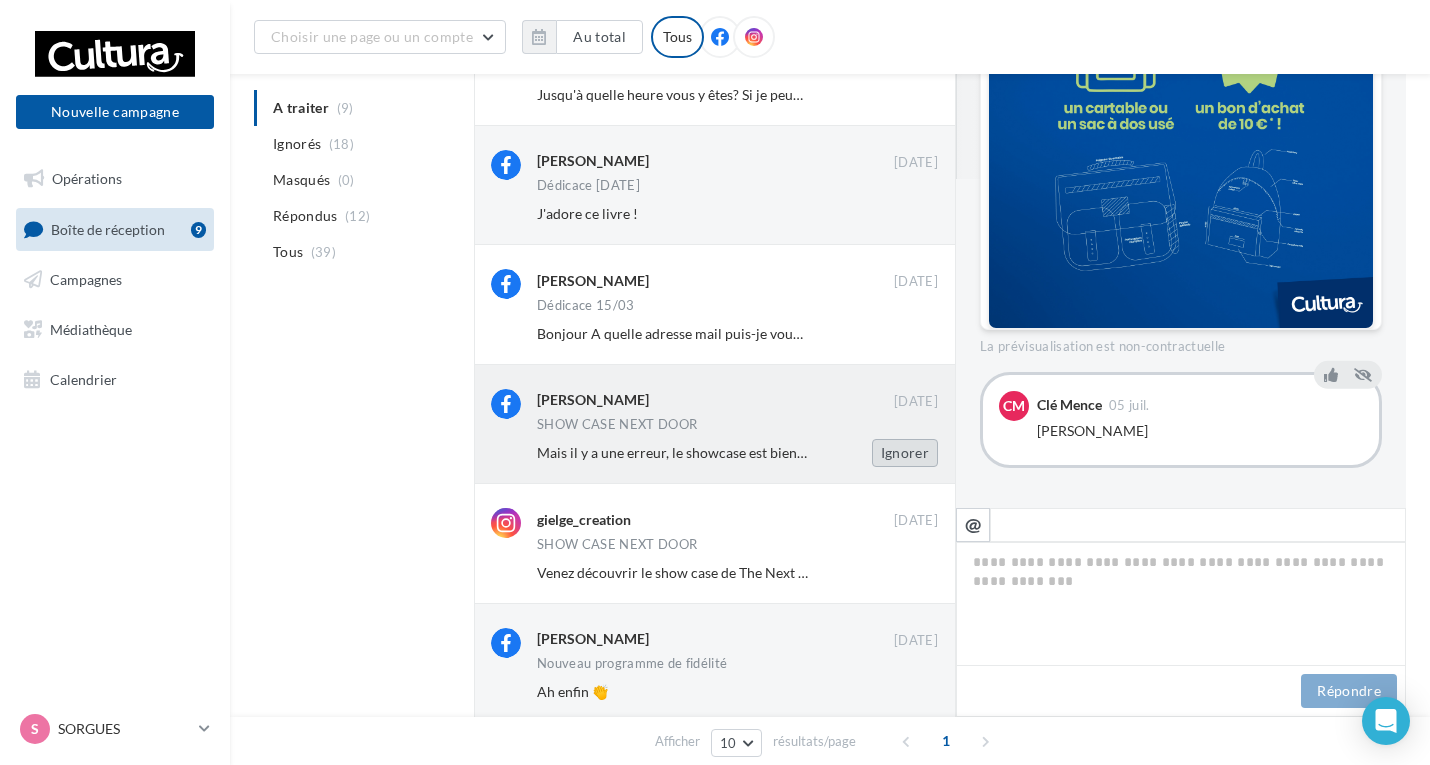 click on "Ignorer" at bounding box center (905, 453) 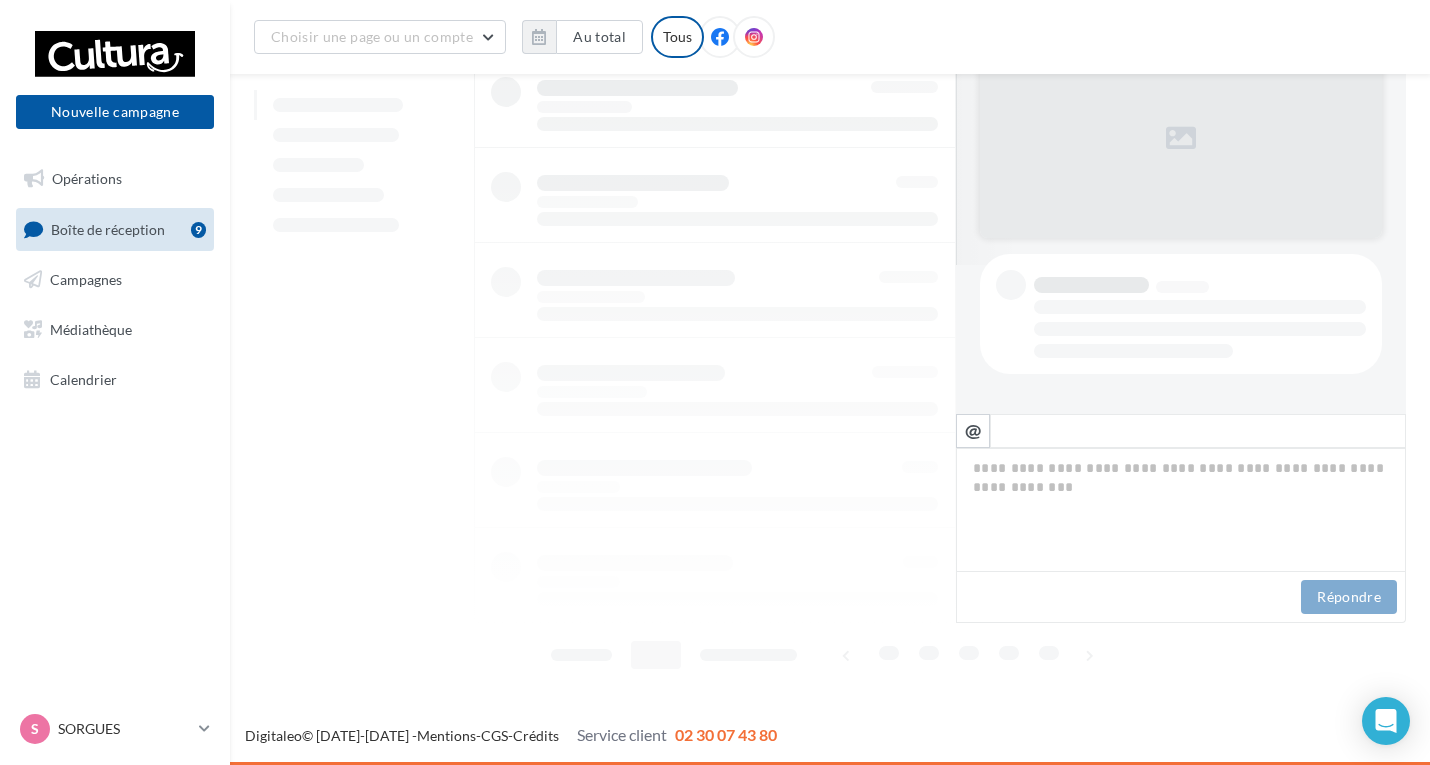 scroll, scrollTop: 514, scrollLeft: 0, axis: vertical 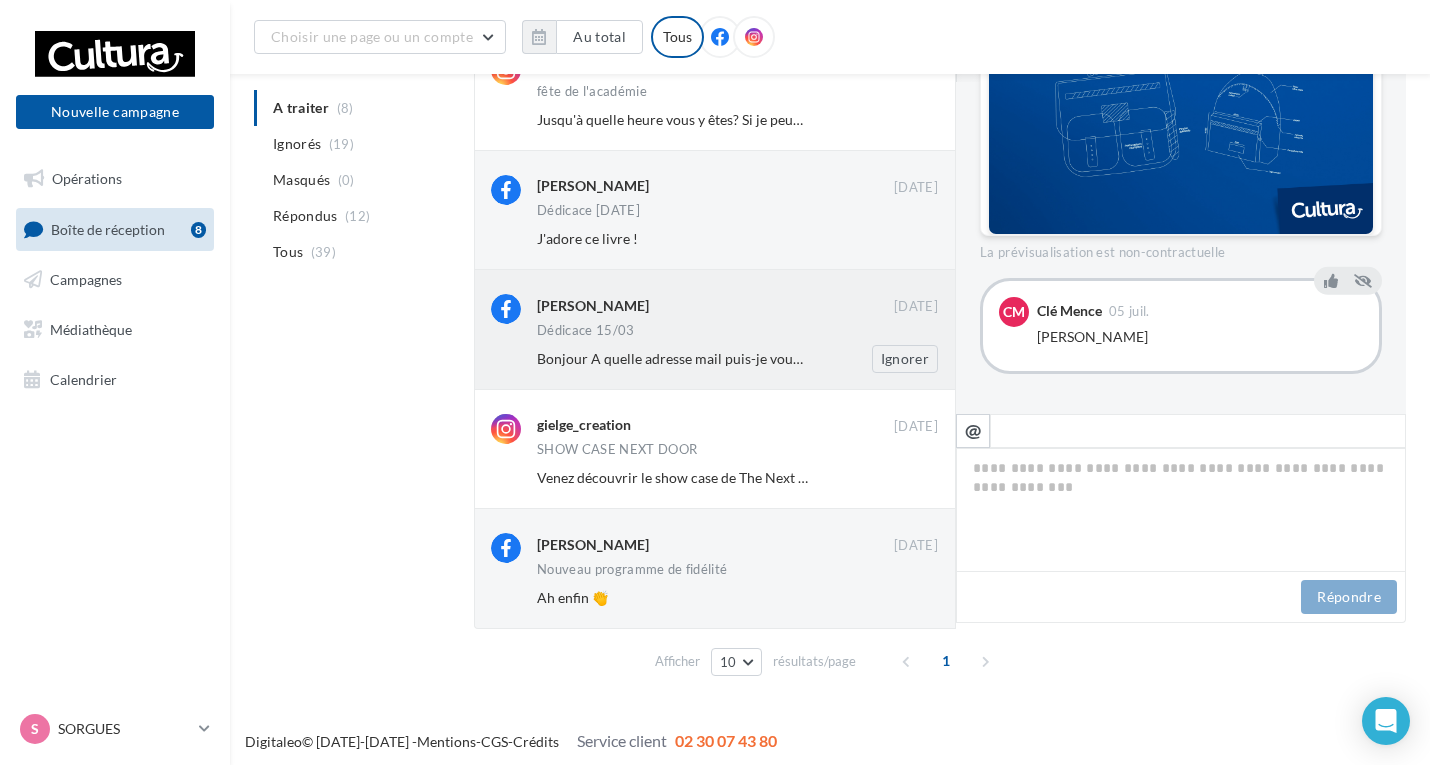 click on "Bonjour
A quelle adresse mail puis-je vous adresser un dossier de presse pour une séance de dédicace ? Merci de votre réponse" at bounding box center [928, 358] 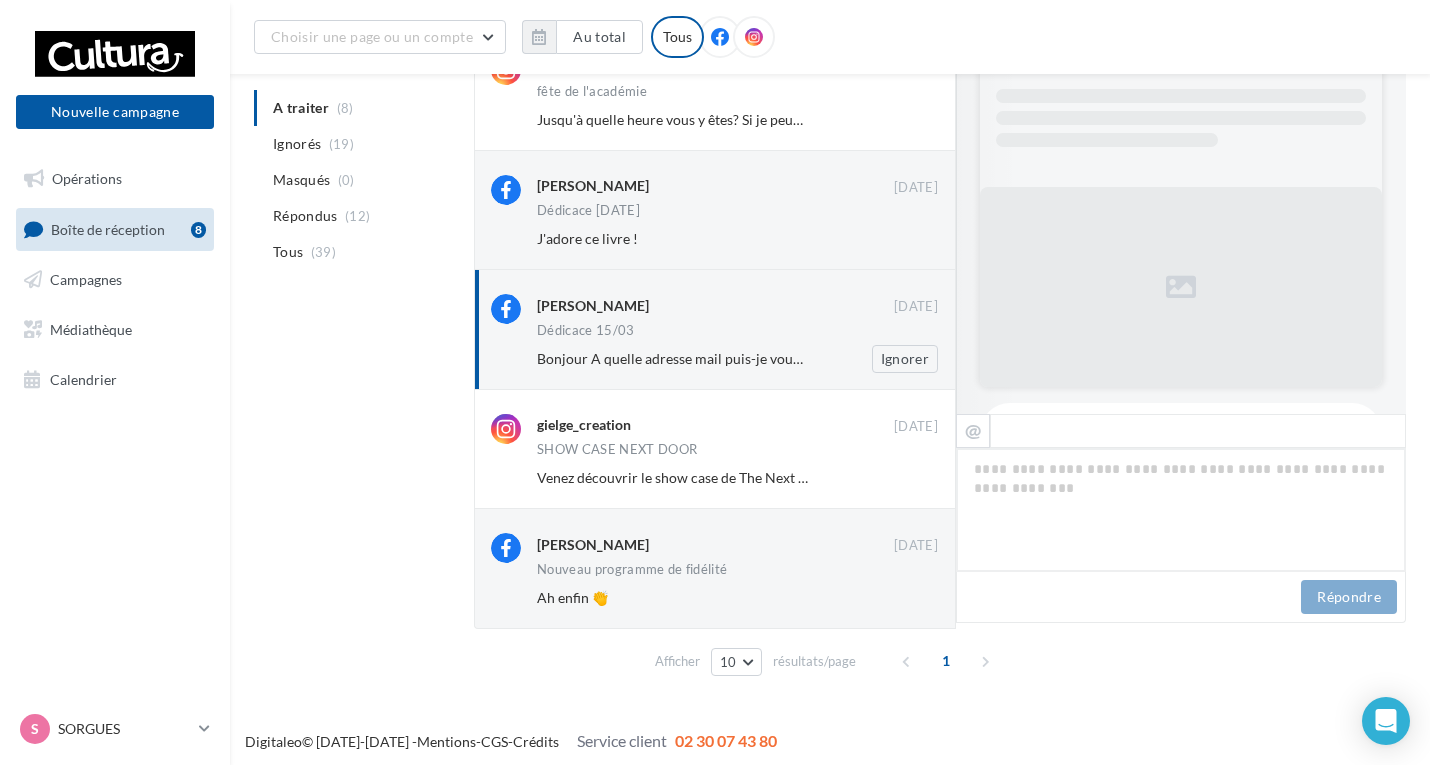 scroll, scrollTop: 564, scrollLeft: 0, axis: vertical 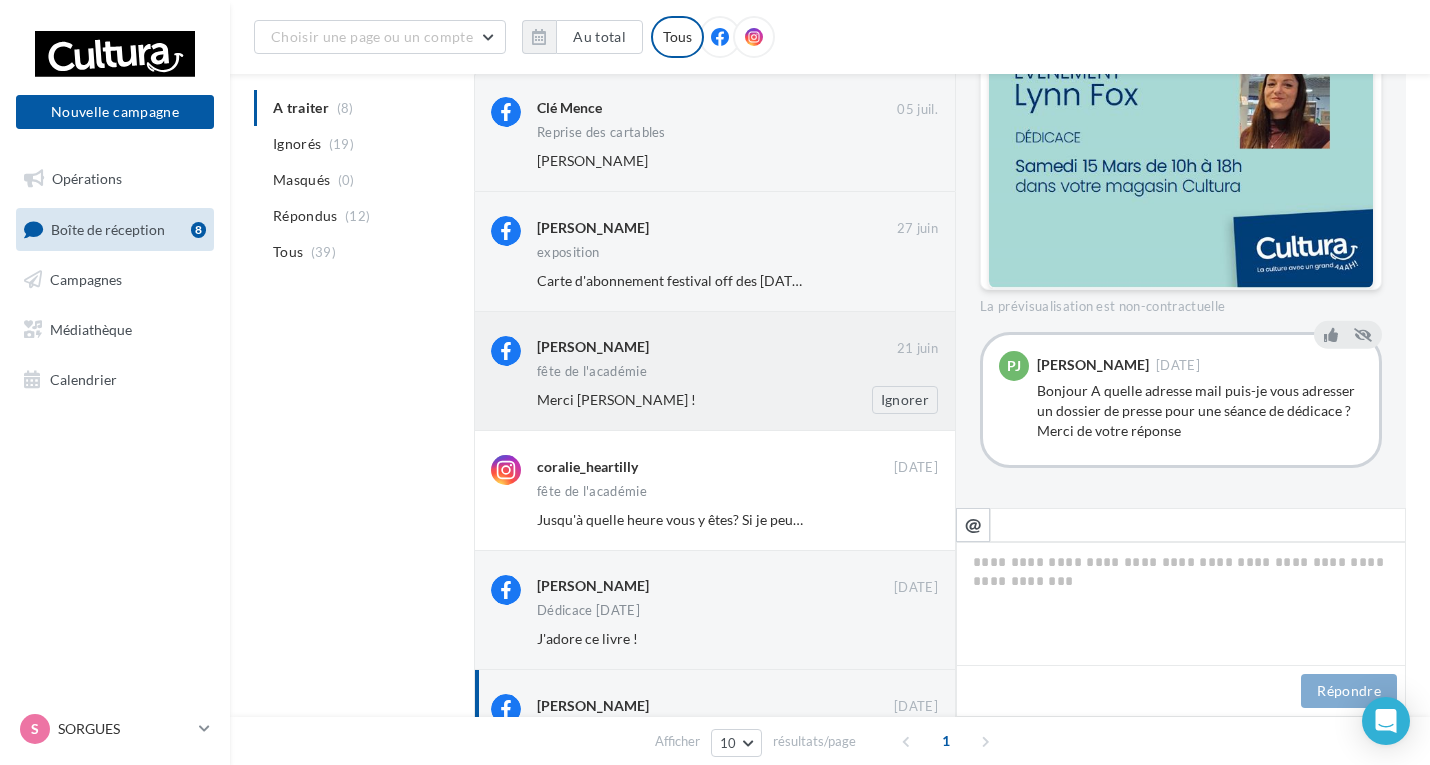 click on "fête de l'académie" at bounding box center (737, 373) 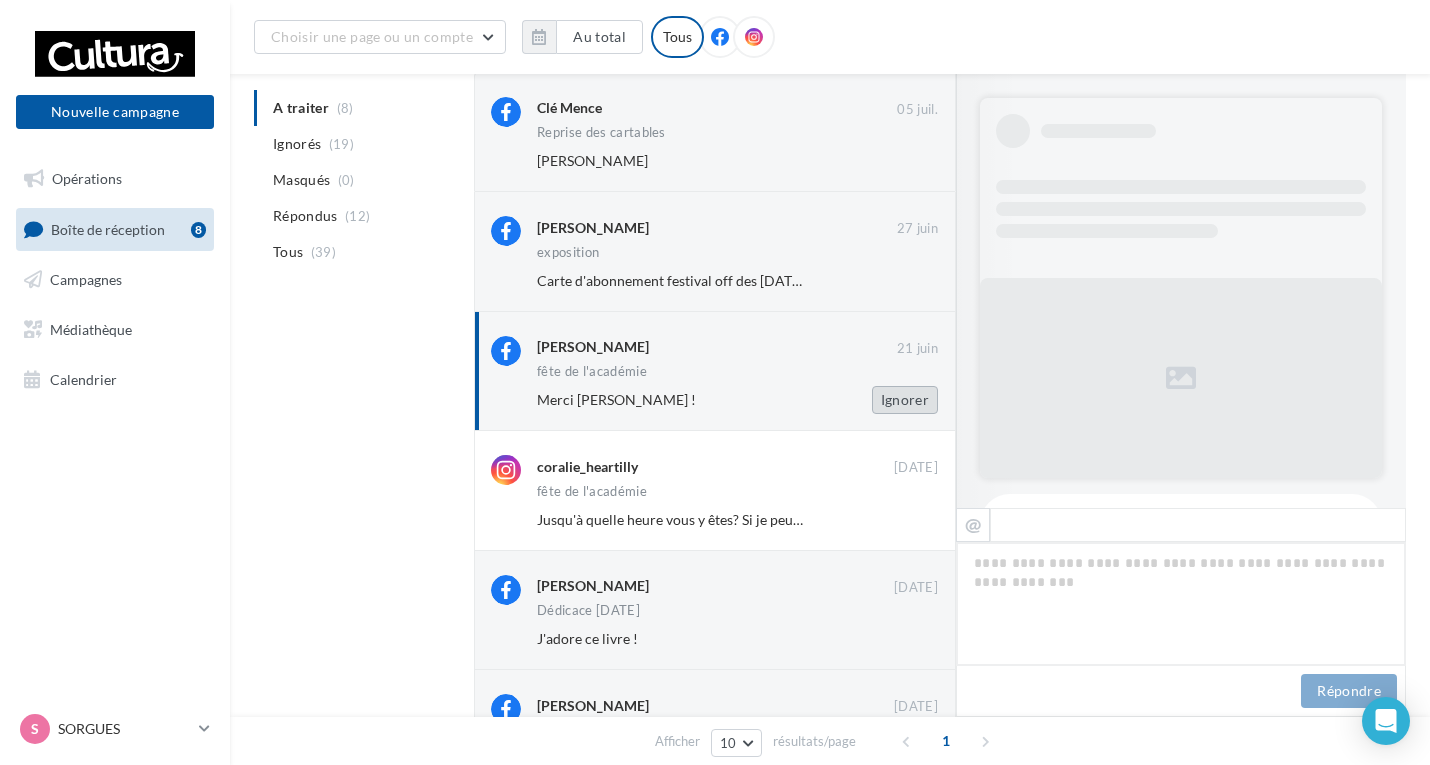 scroll, scrollTop: 524, scrollLeft: 0, axis: vertical 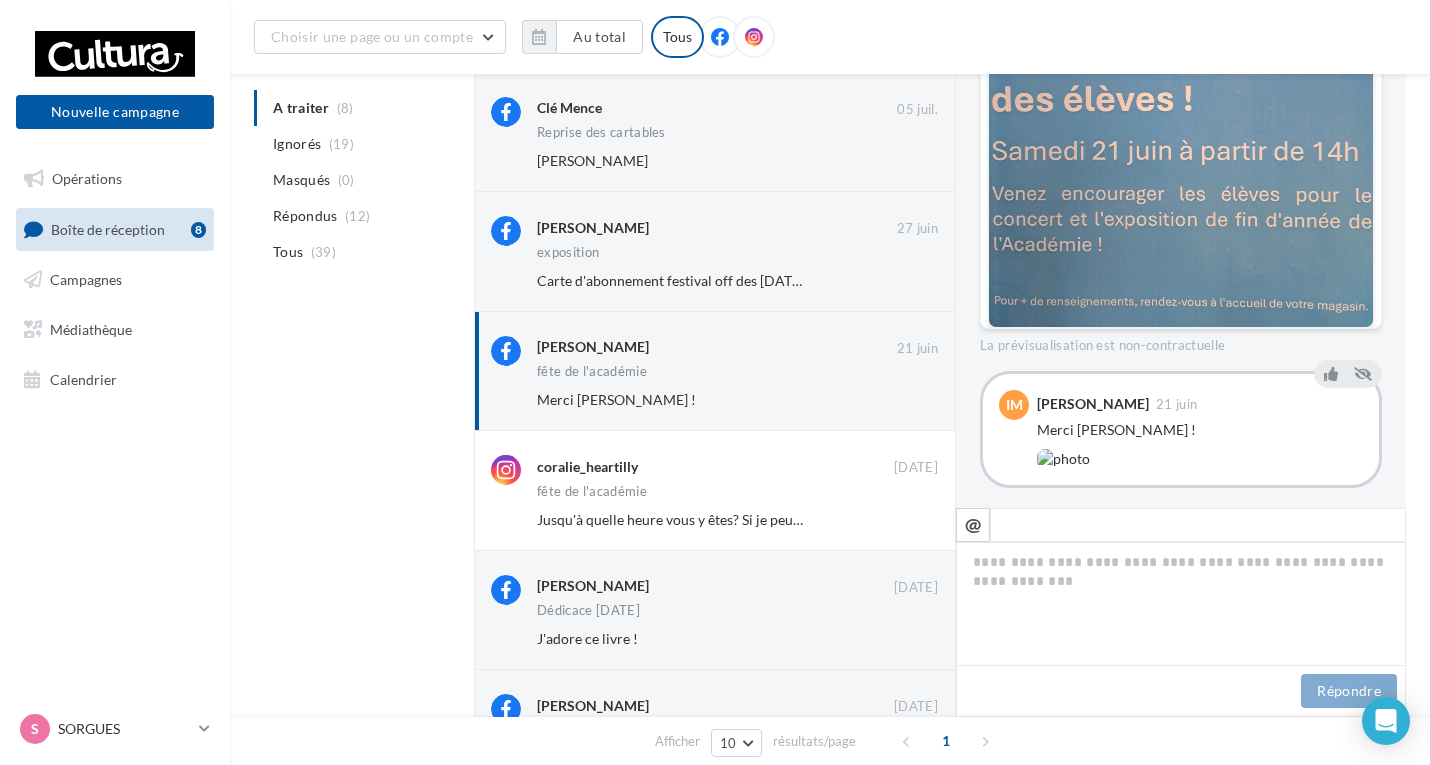 click at bounding box center (1063, 459) 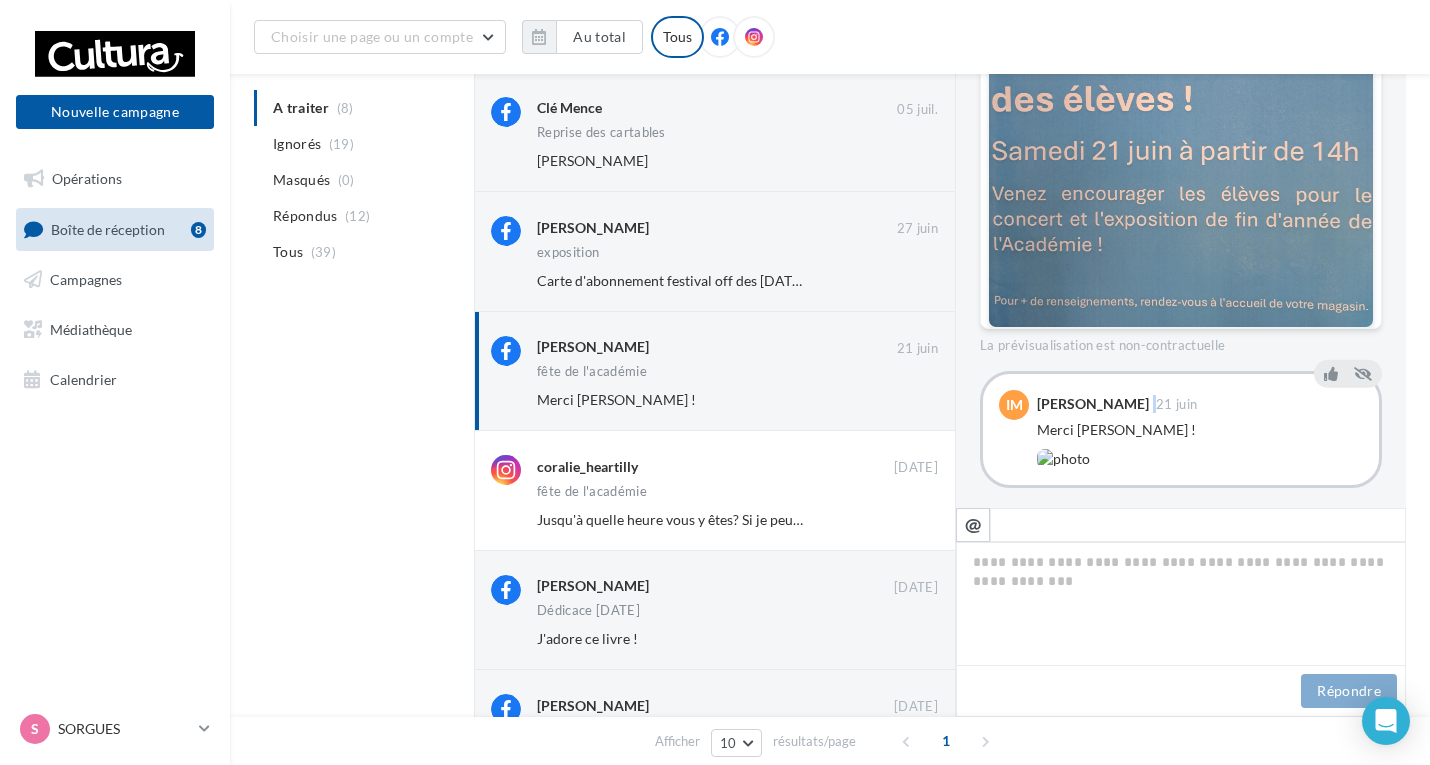 click on "Irina Mattias Burdet
21 juin" at bounding box center [1200, 405] 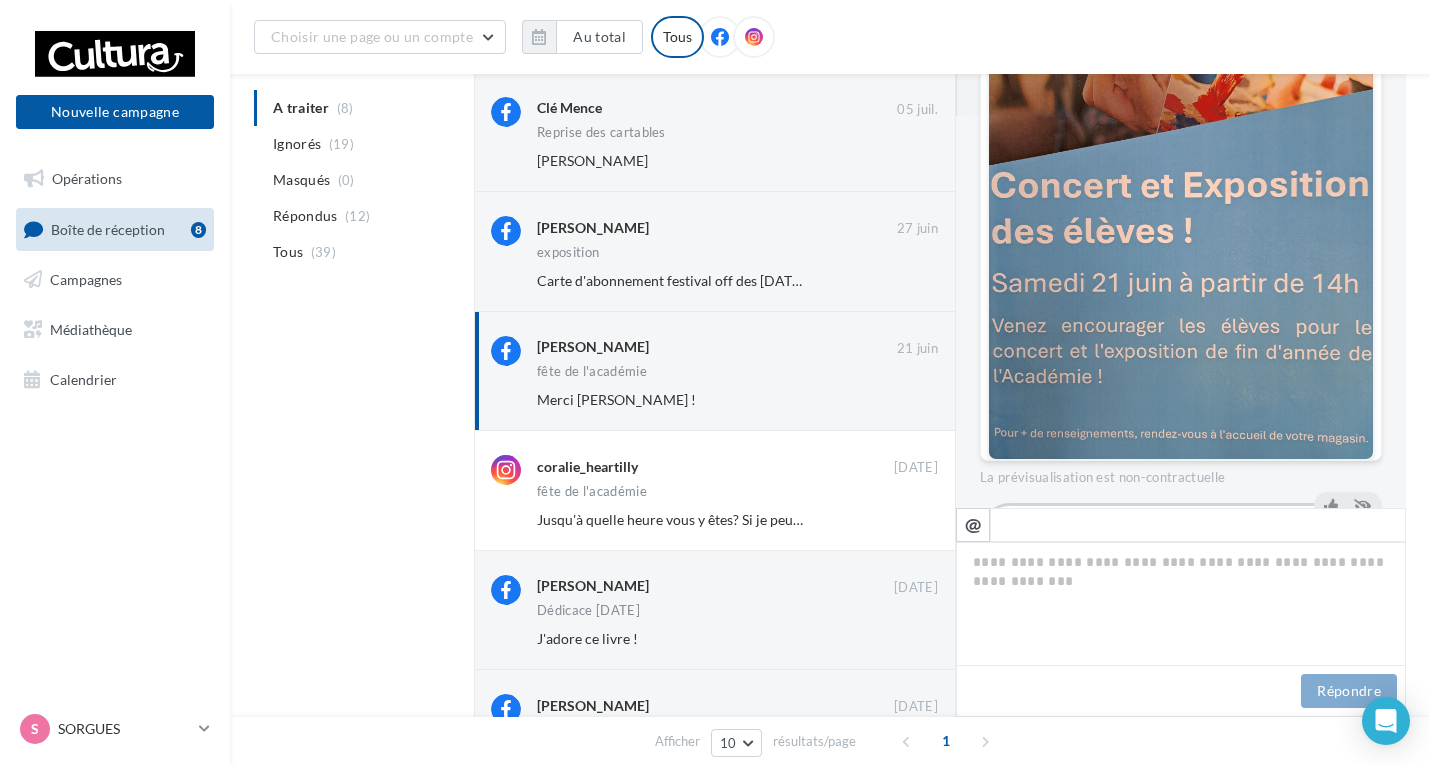 scroll, scrollTop: 524, scrollLeft: 0, axis: vertical 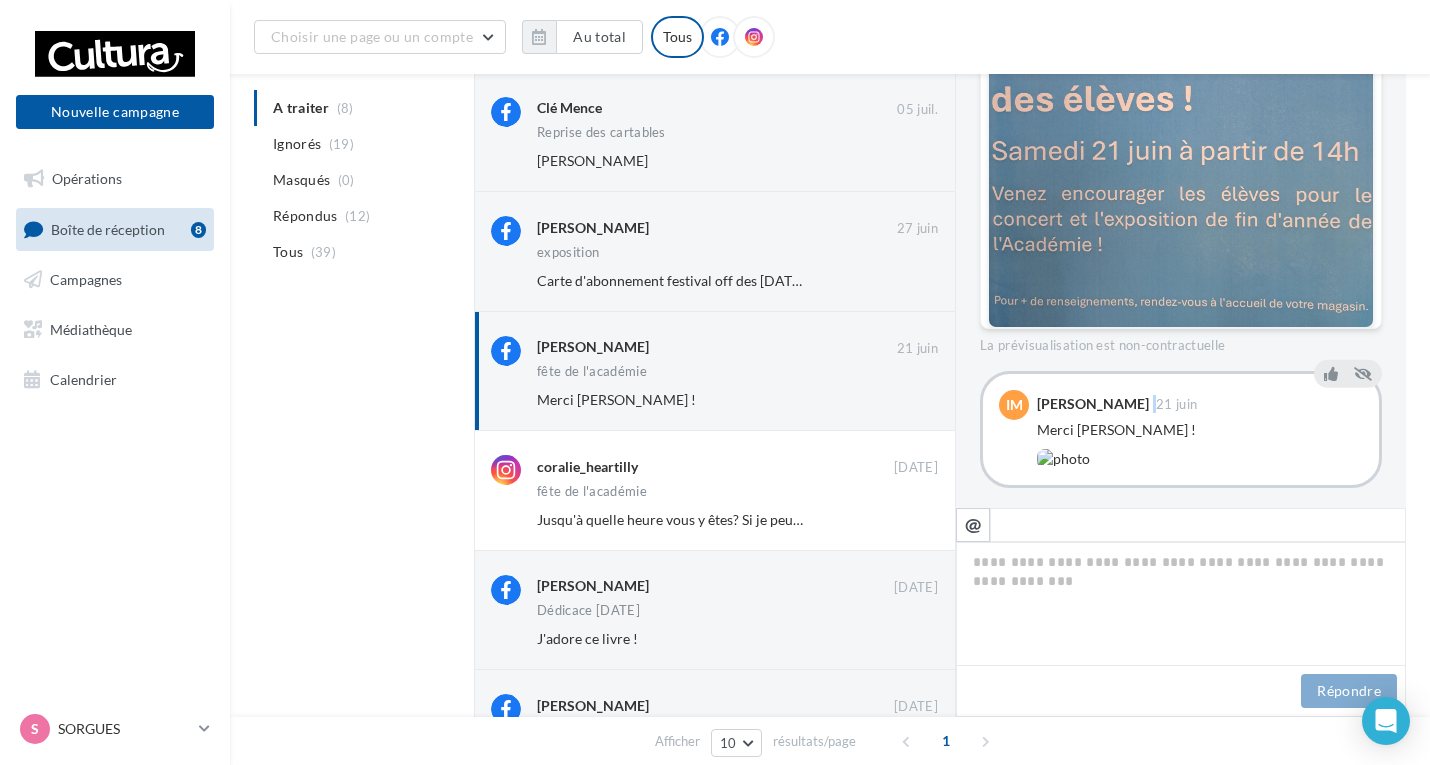 click at bounding box center (1063, 459) 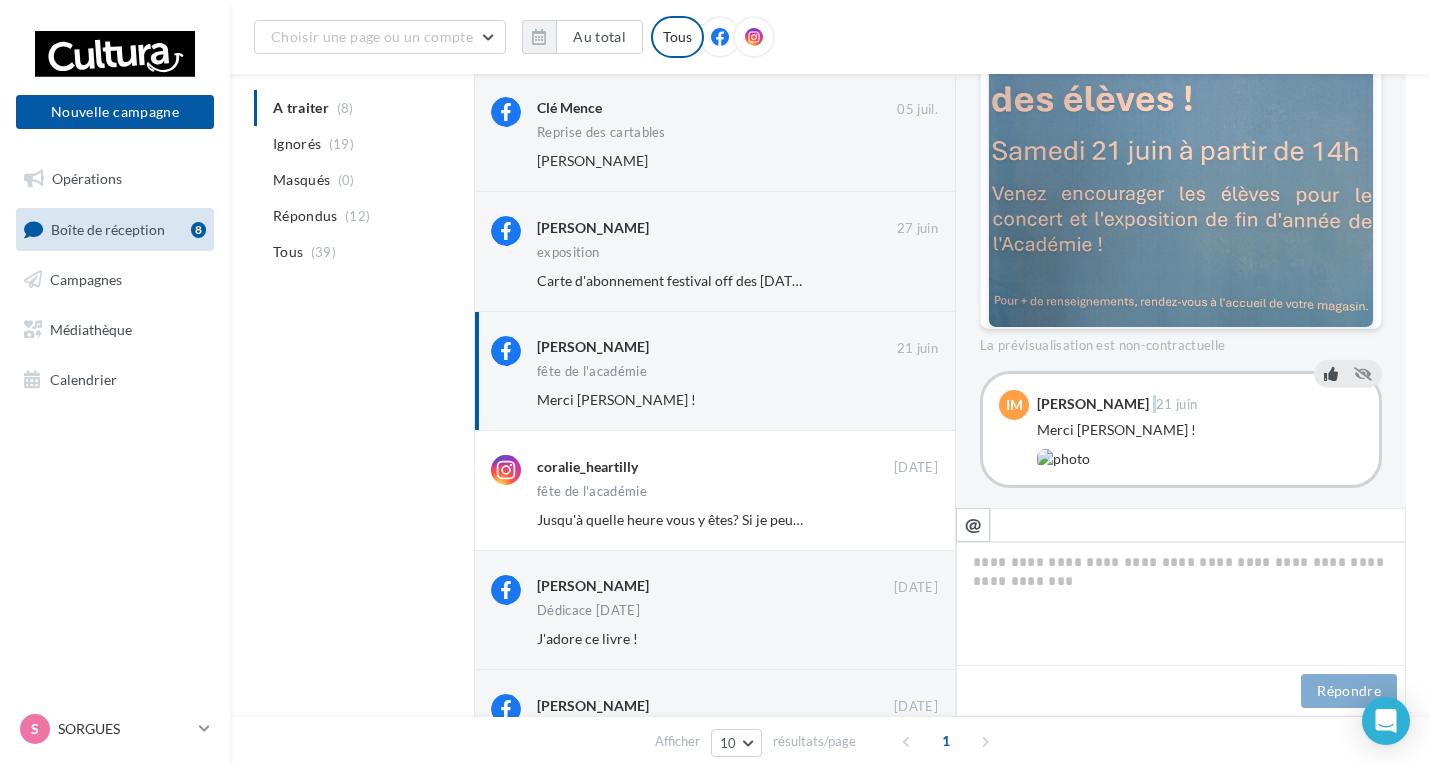 click at bounding box center [1331, 374] 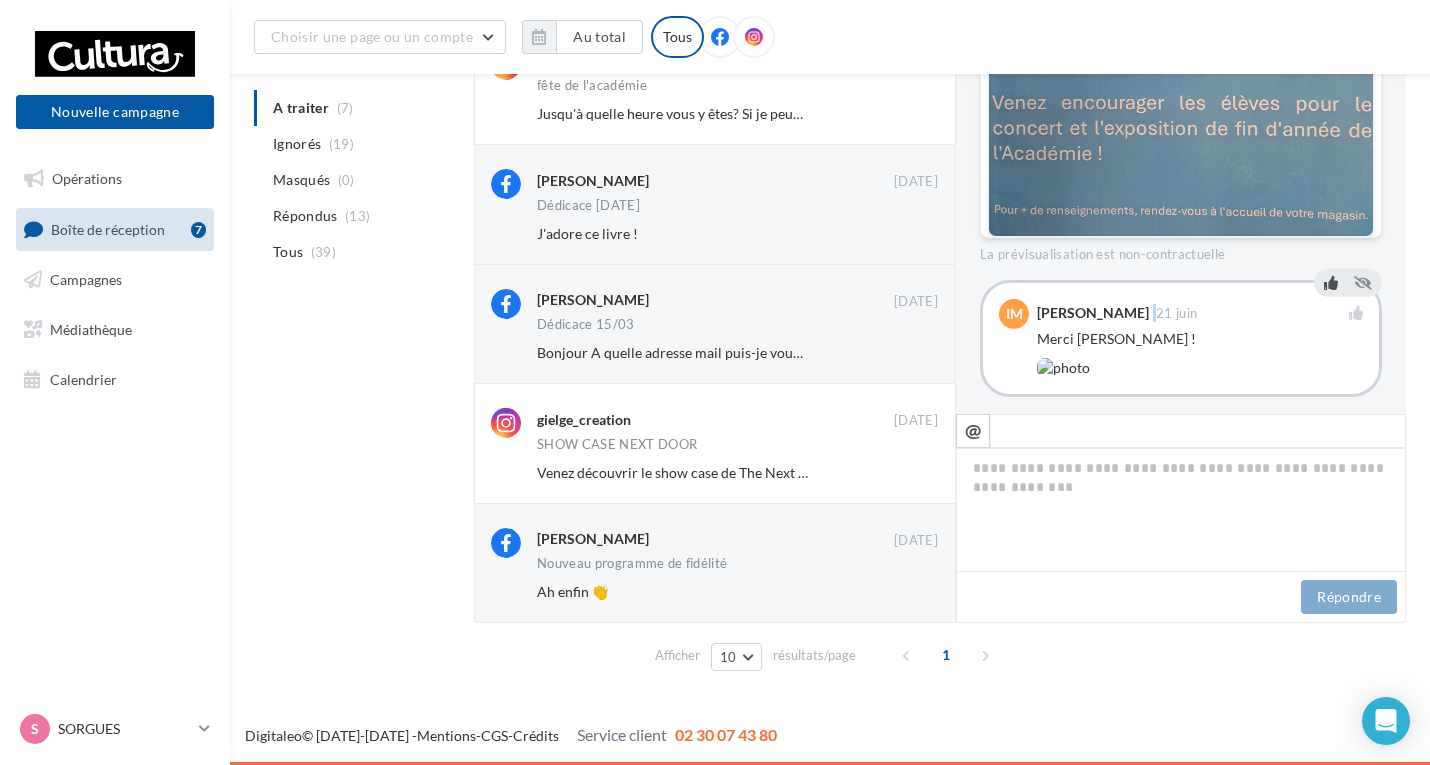 scroll, scrollTop: 400, scrollLeft: 0, axis: vertical 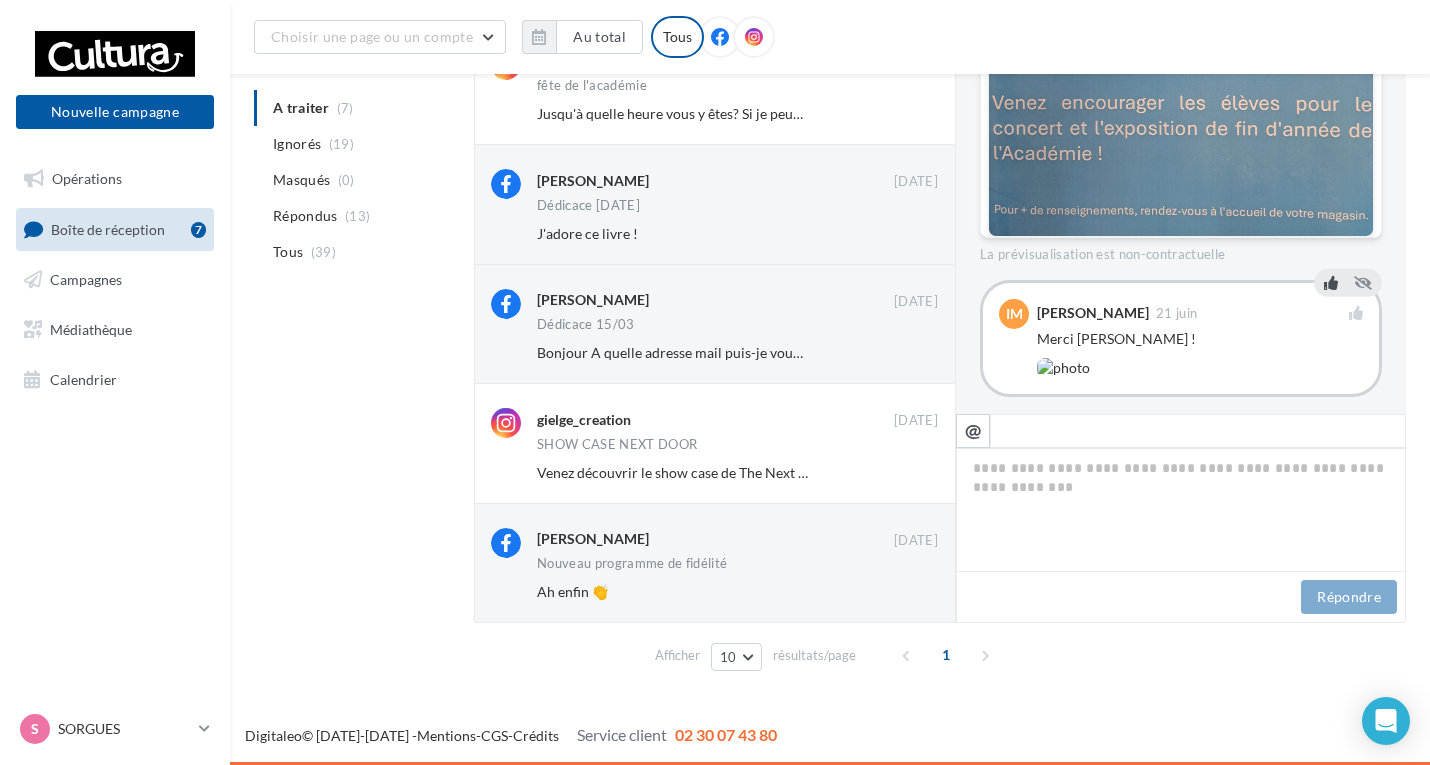 click on "A traiter
(7)
Ignorés
(19)
Masqués
(0)
Répondus
(13)
Tous
(39)
Clé Mence
05 juil.
Reprise des cartables
Matthias Azzopardi
Ignorer
Joe Guillaume
27 juin
exposition
Carte d'abonnement festival off des ce samedi a14 h n'oubliez pas justificatifs pour réduction vaucluse
Ignorer
16 juin" at bounding box center (830, 232) 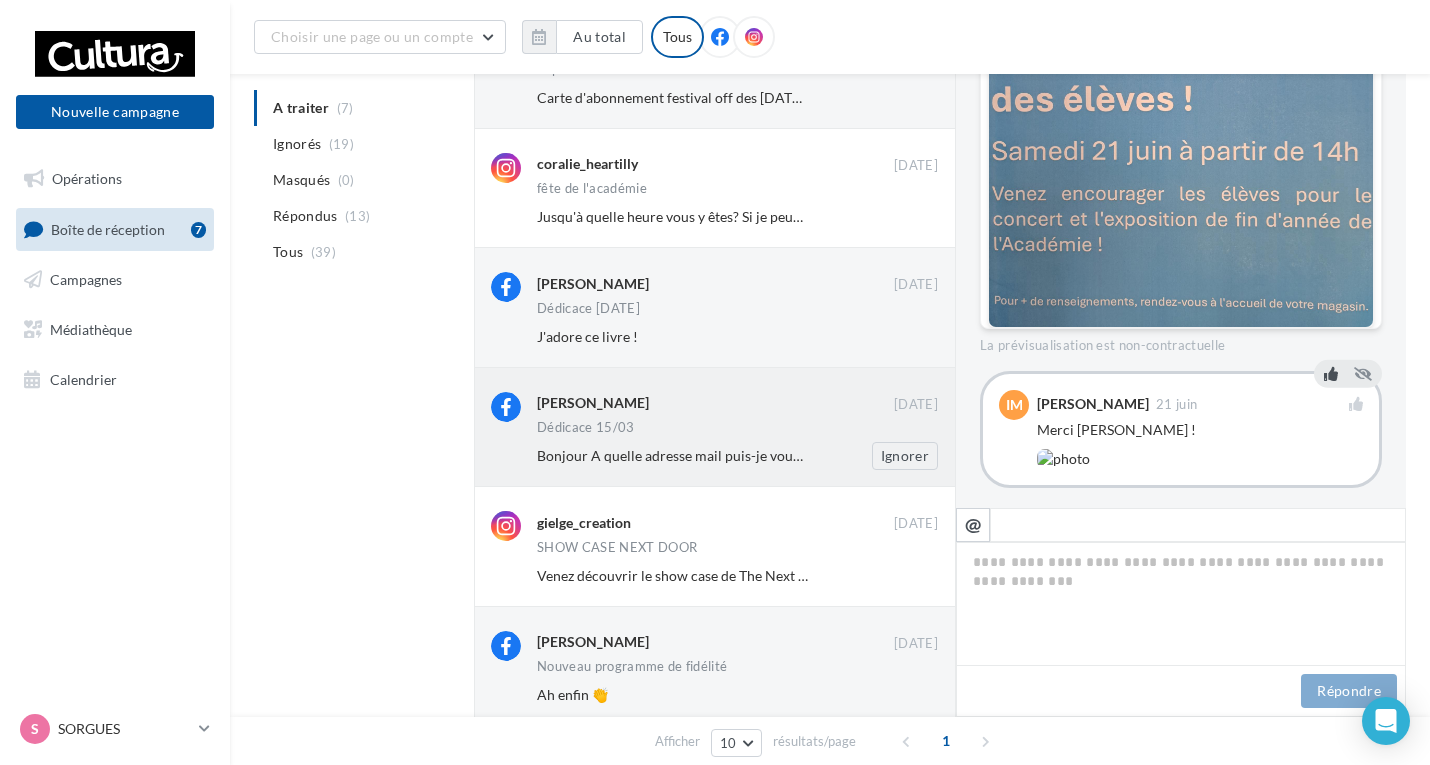 scroll, scrollTop: 200, scrollLeft: 0, axis: vertical 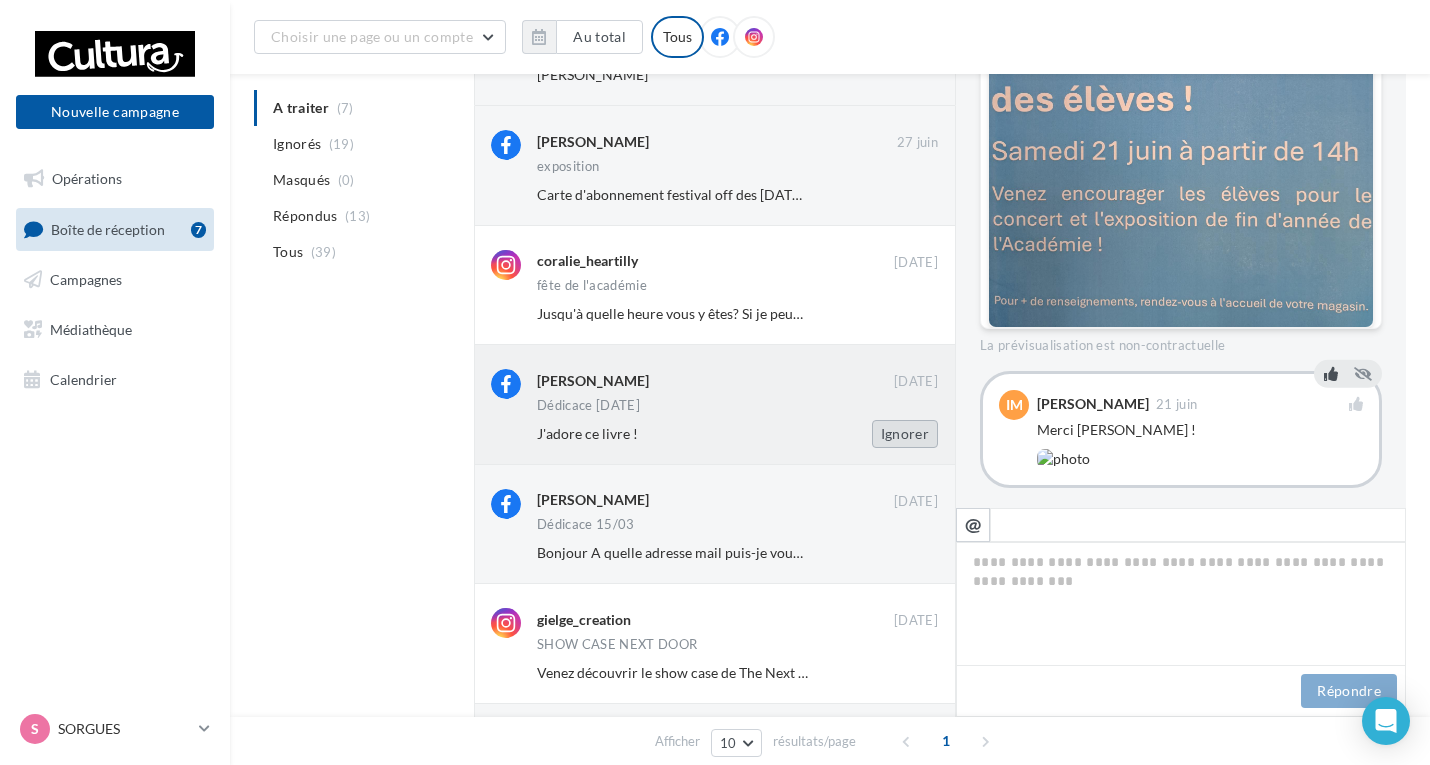 click on "Ignorer" at bounding box center [905, 434] 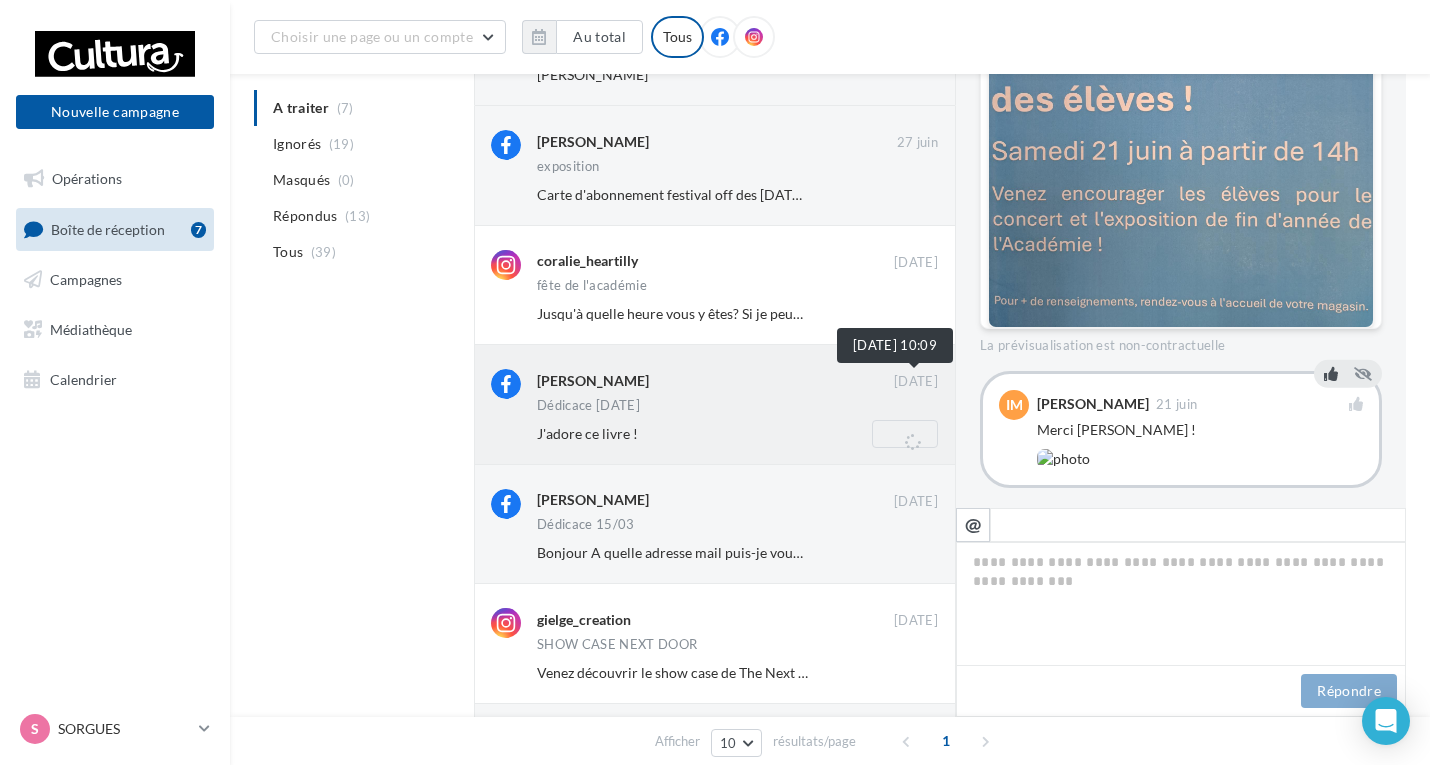 scroll, scrollTop: 402, scrollLeft: 0, axis: vertical 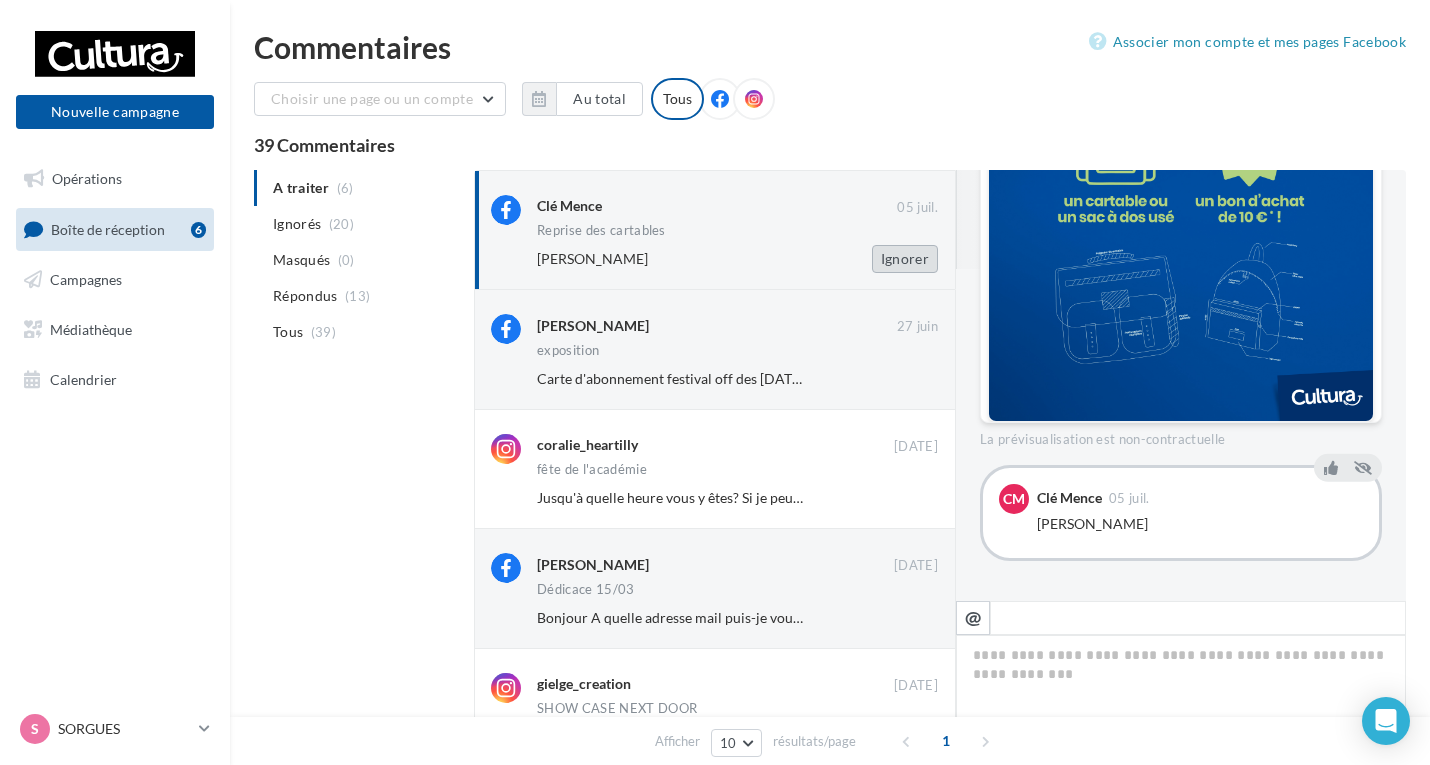 click on "Ignorer" at bounding box center [905, 259] 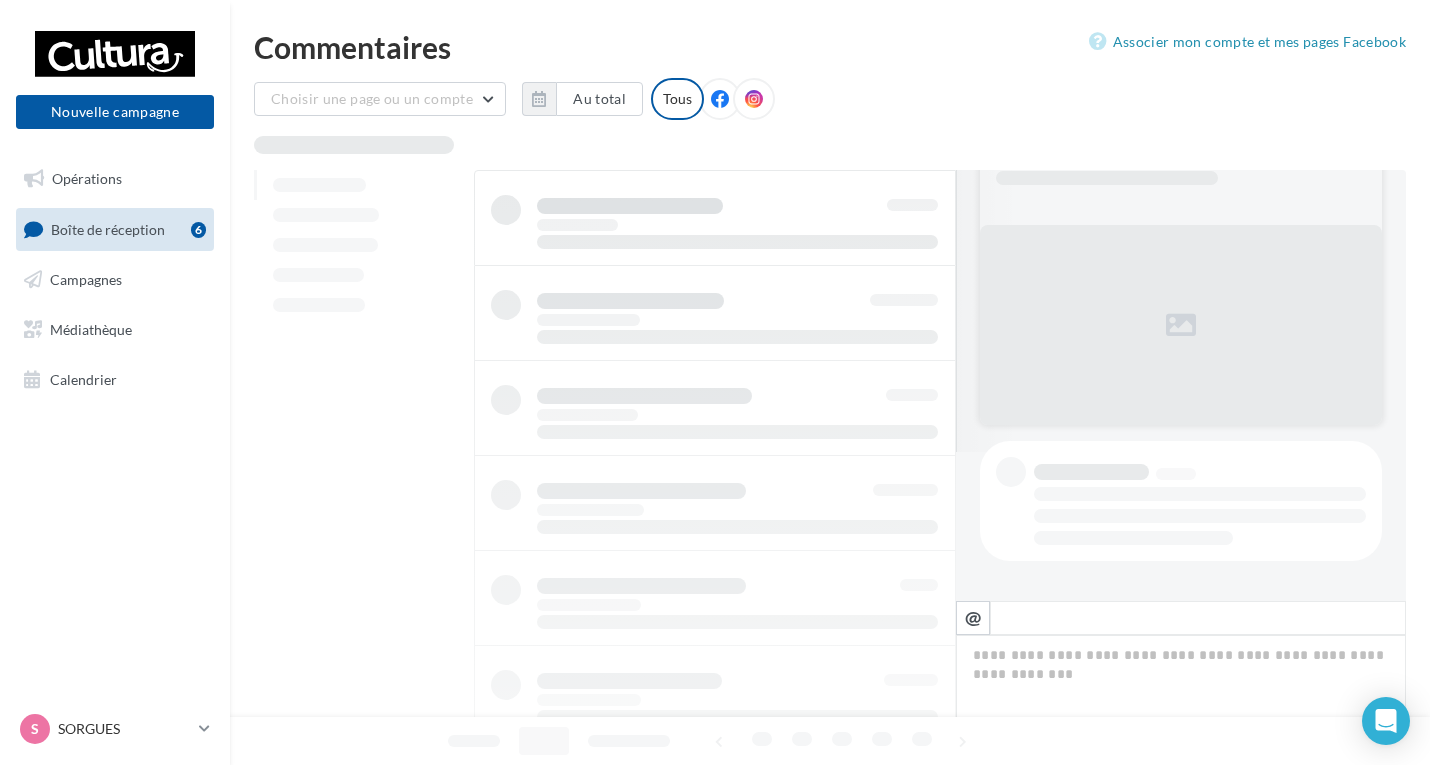 scroll, scrollTop: 149, scrollLeft: 0, axis: vertical 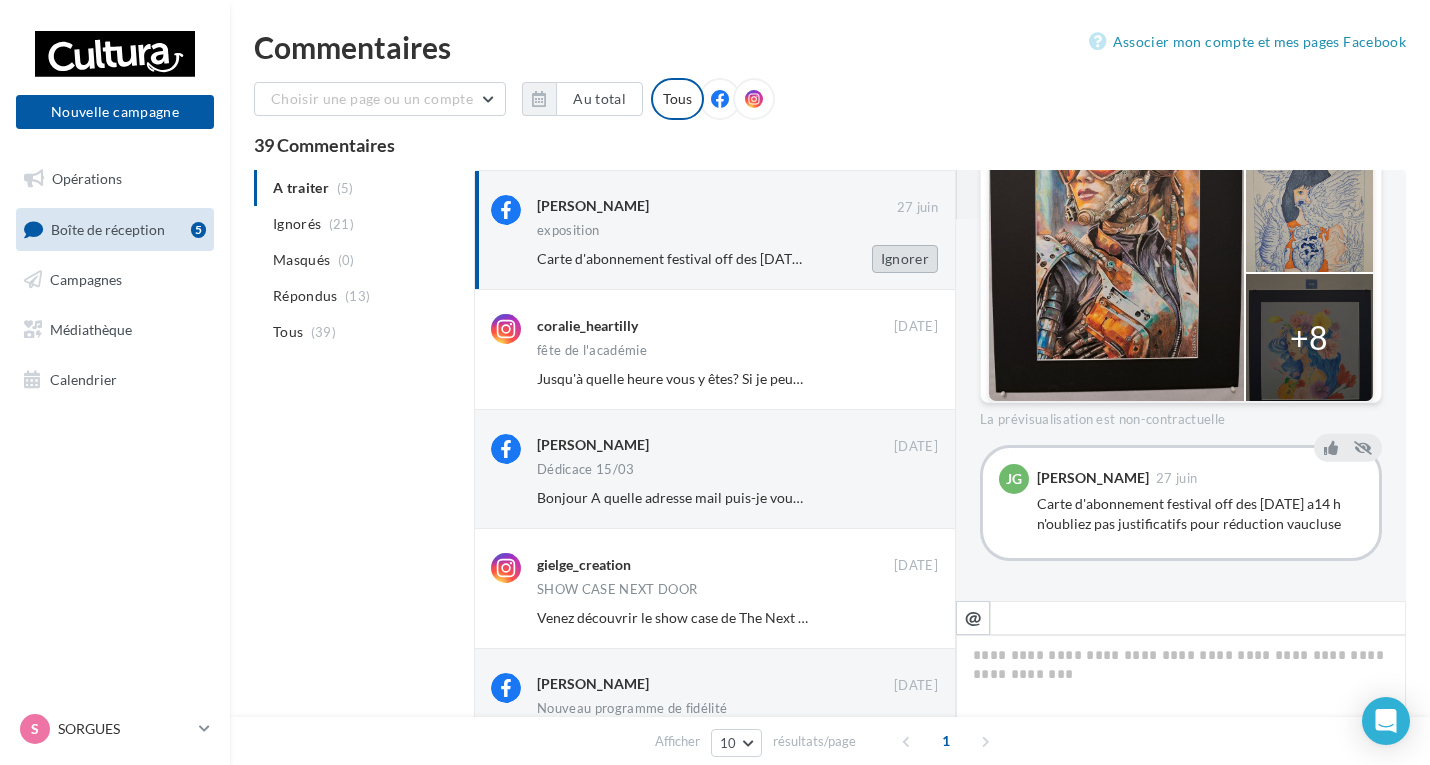 click on "Ignorer" at bounding box center (905, 259) 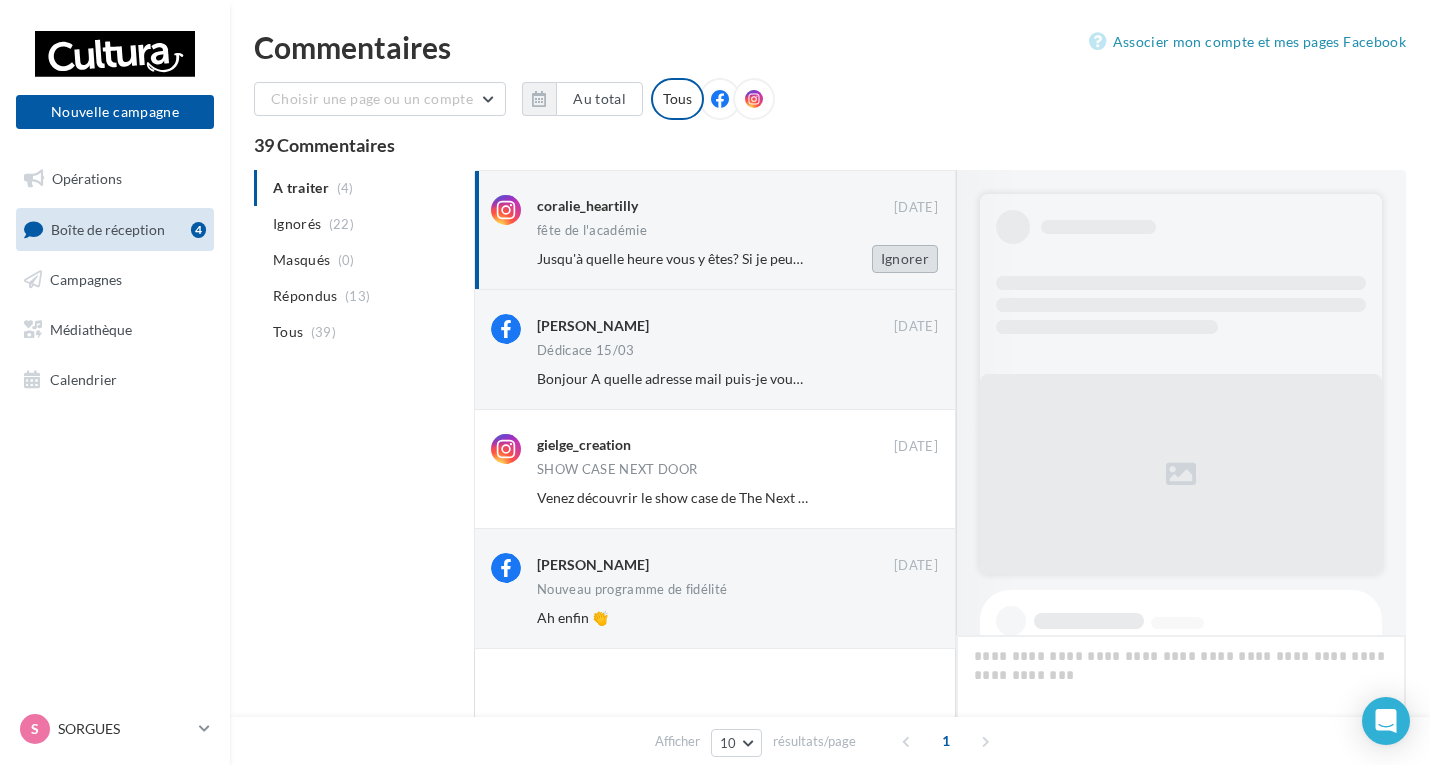 scroll, scrollTop: 657, scrollLeft: 0, axis: vertical 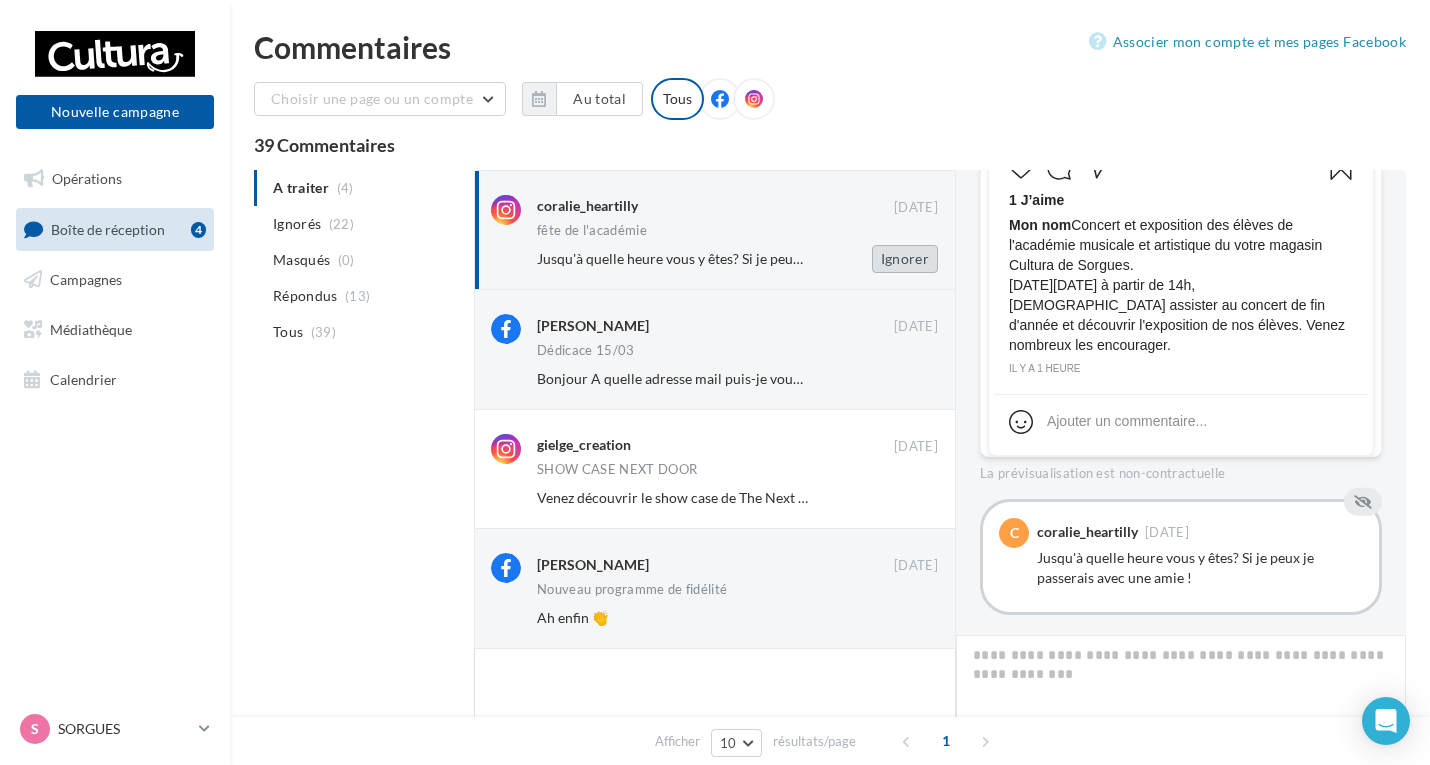 click on "Ignorer" at bounding box center (905, 259) 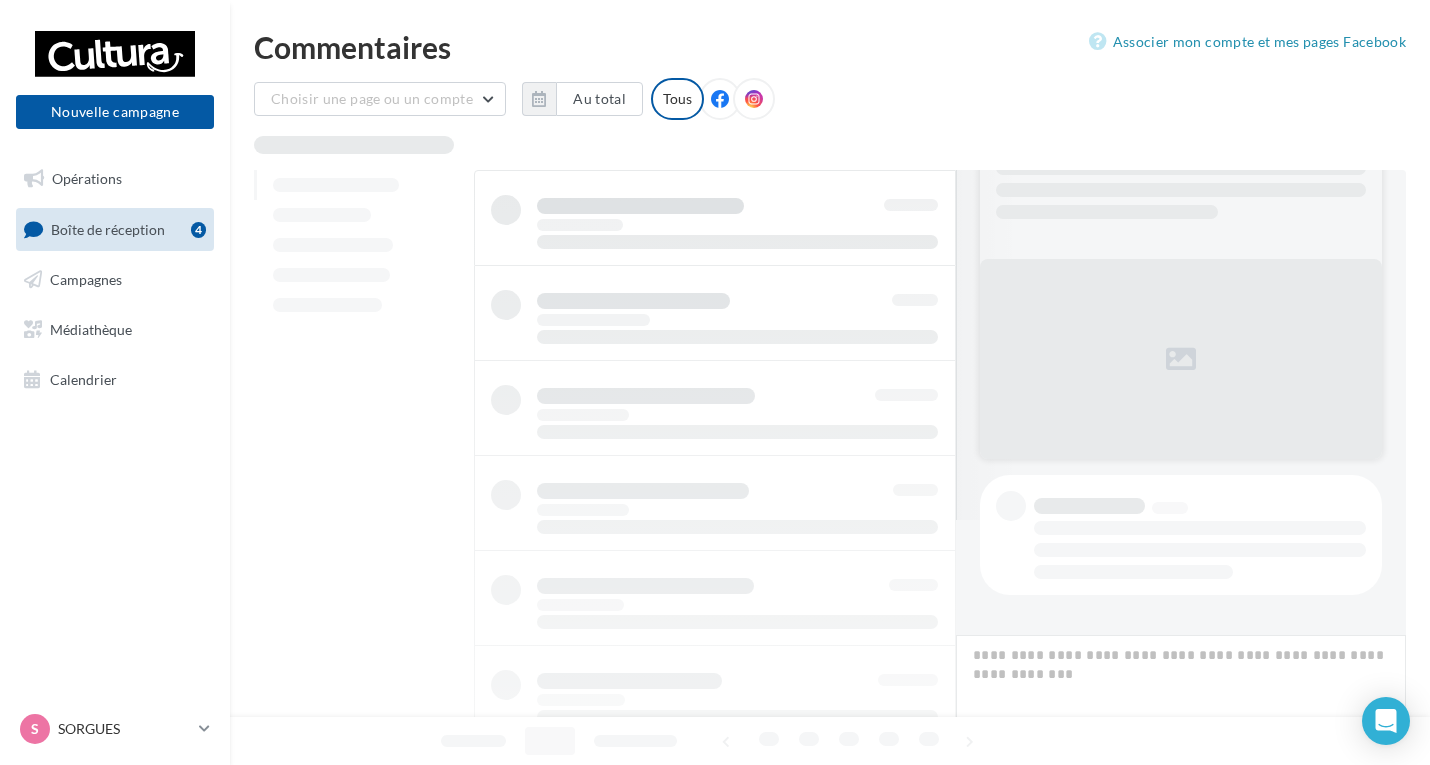scroll, scrollTop: 115, scrollLeft: 0, axis: vertical 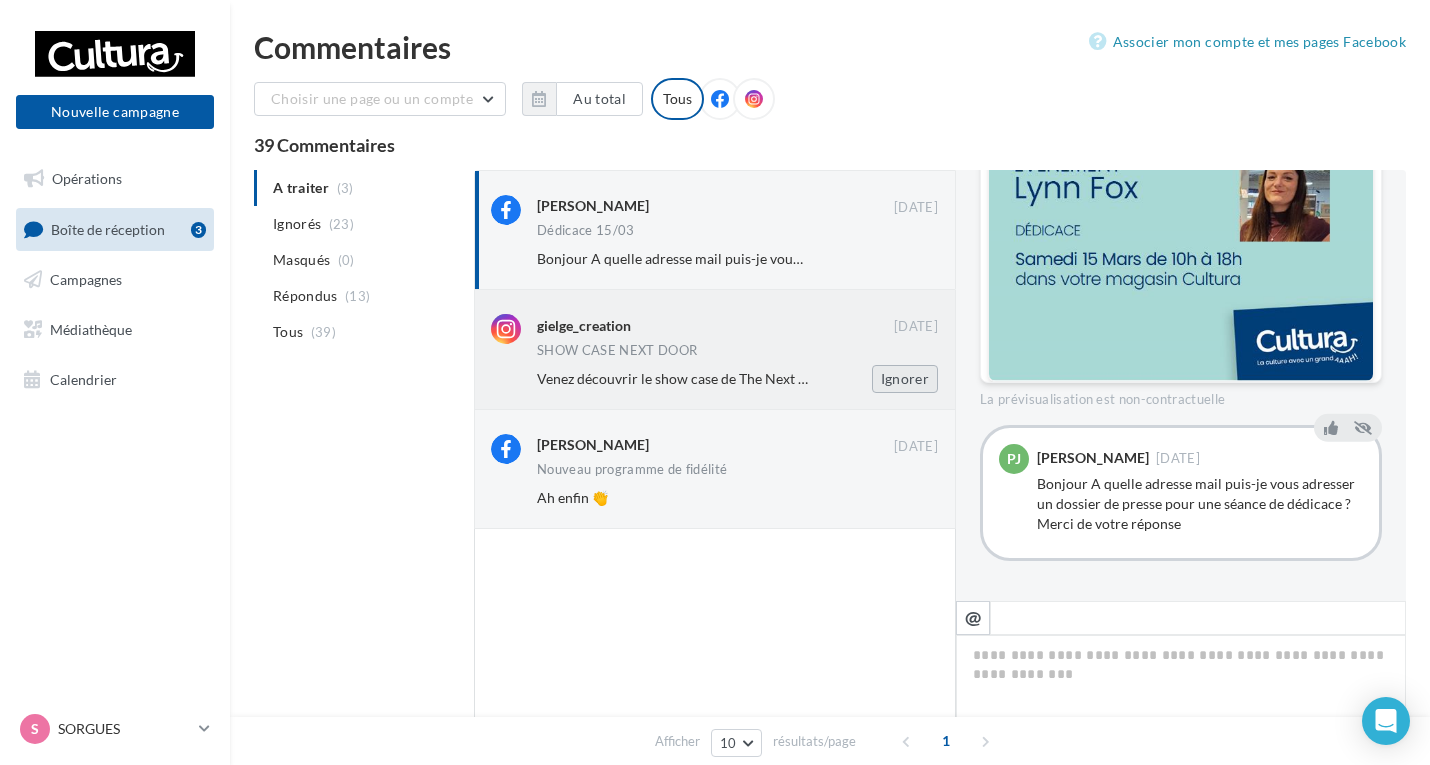 drag, startPoint x: 919, startPoint y: 370, endPoint x: 629, endPoint y: 334, distance: 292.22595 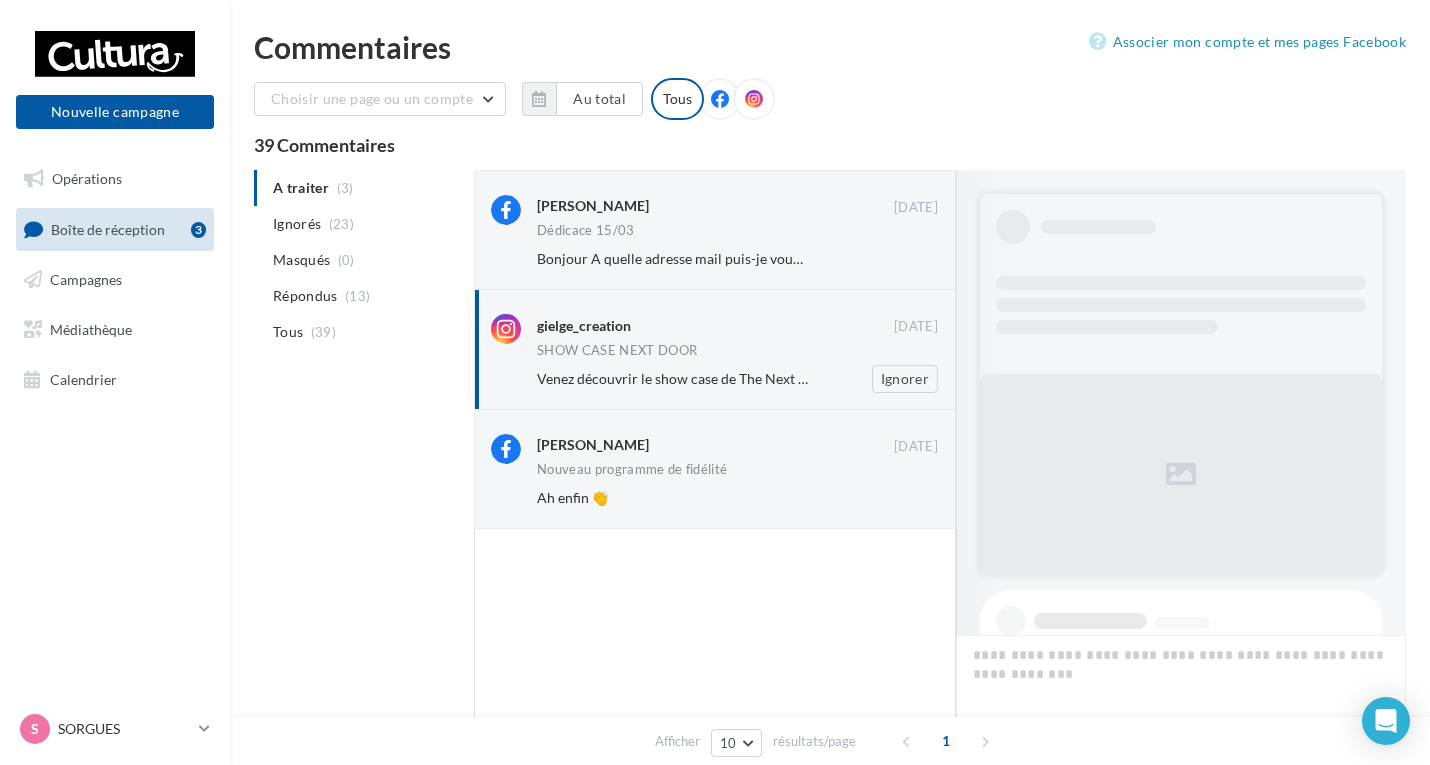 click on "Venez découvrir le show case de The Next Door ce samedi 08 mars 2025 dans votre magasin Cultura de Sorgues. Venez nombreux
Ignorer" at bounding box center (745, 379) 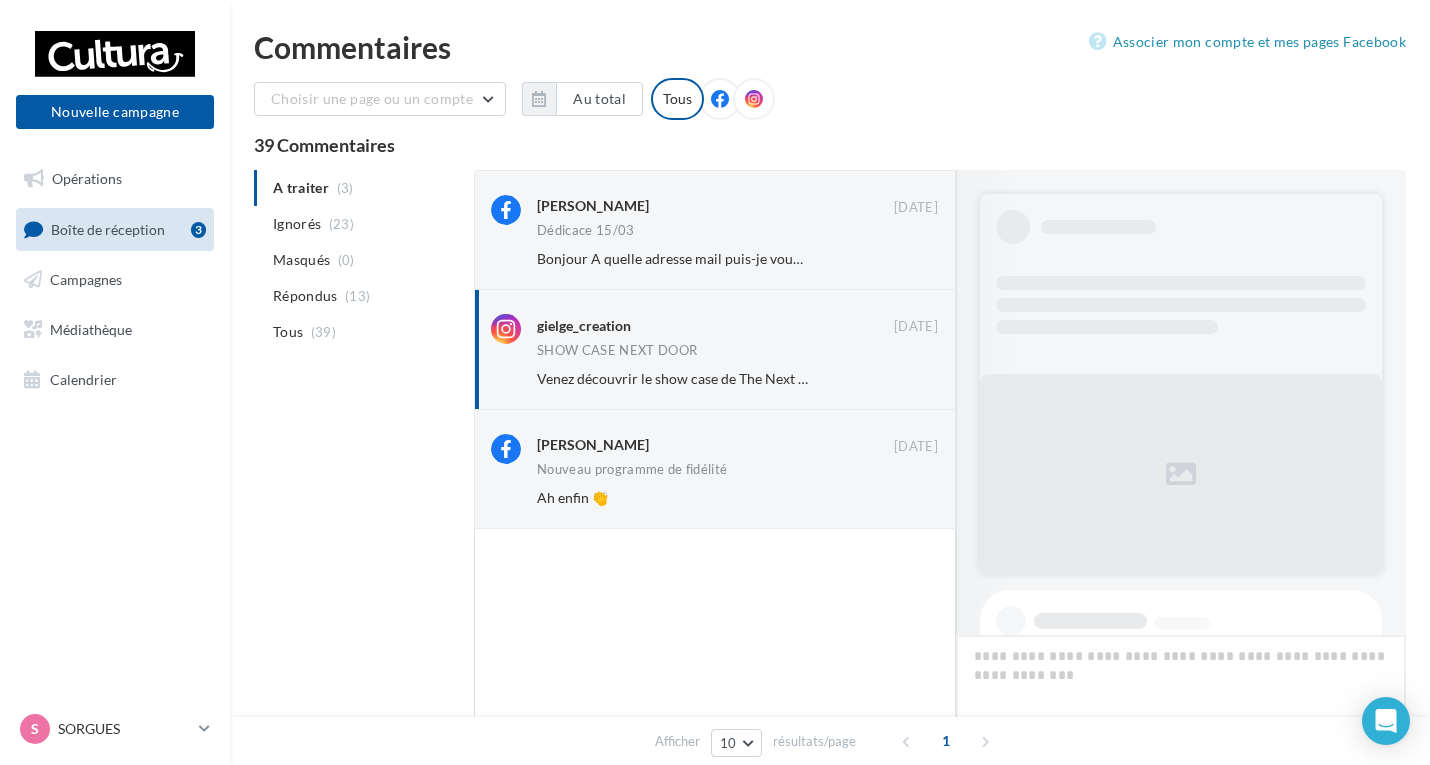 scroll, scrollTop: 370, scrollLeft: 0, axis: vertical 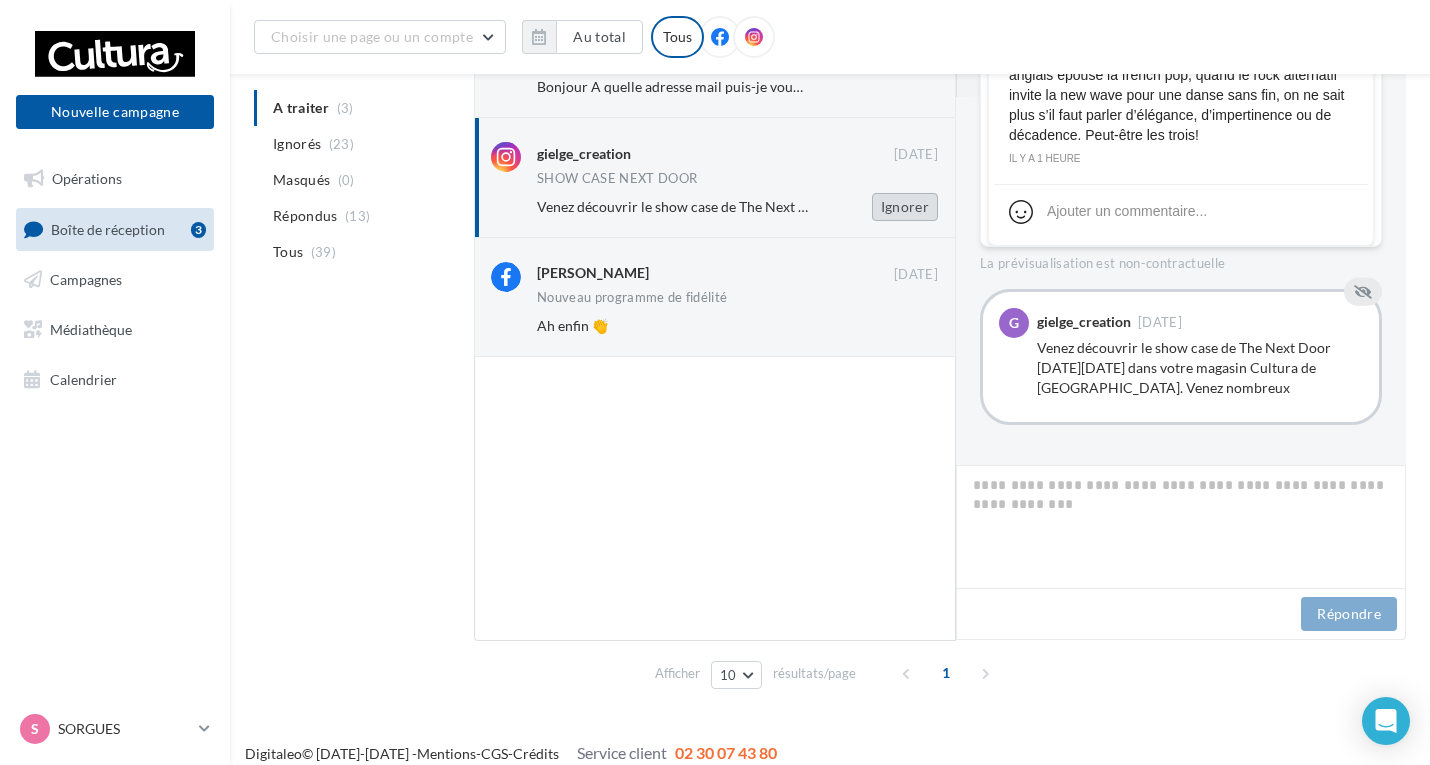 click on "Ignorer" at bounding box center [905, 207] 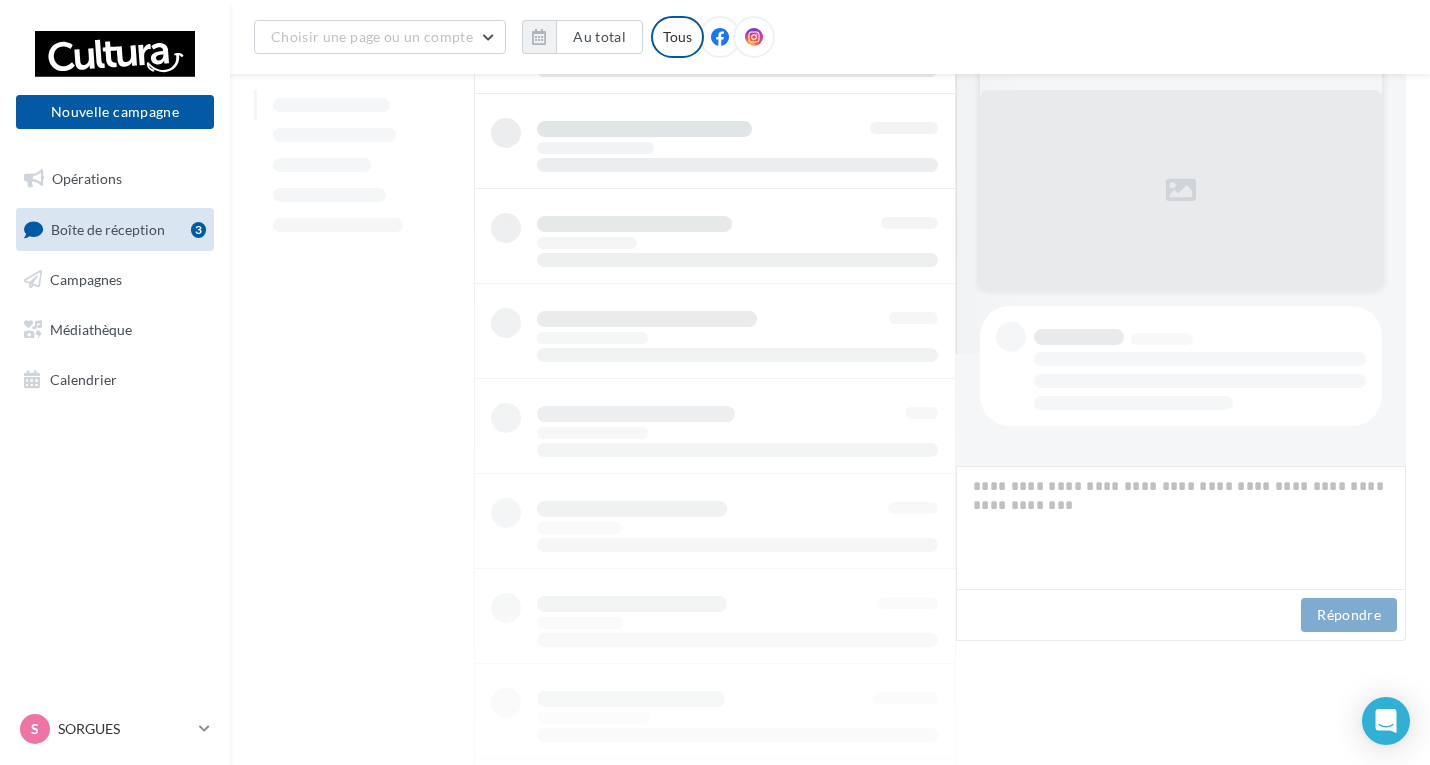 scroll, scrollTop: 112, scrollLeft: 0, axis: vertical 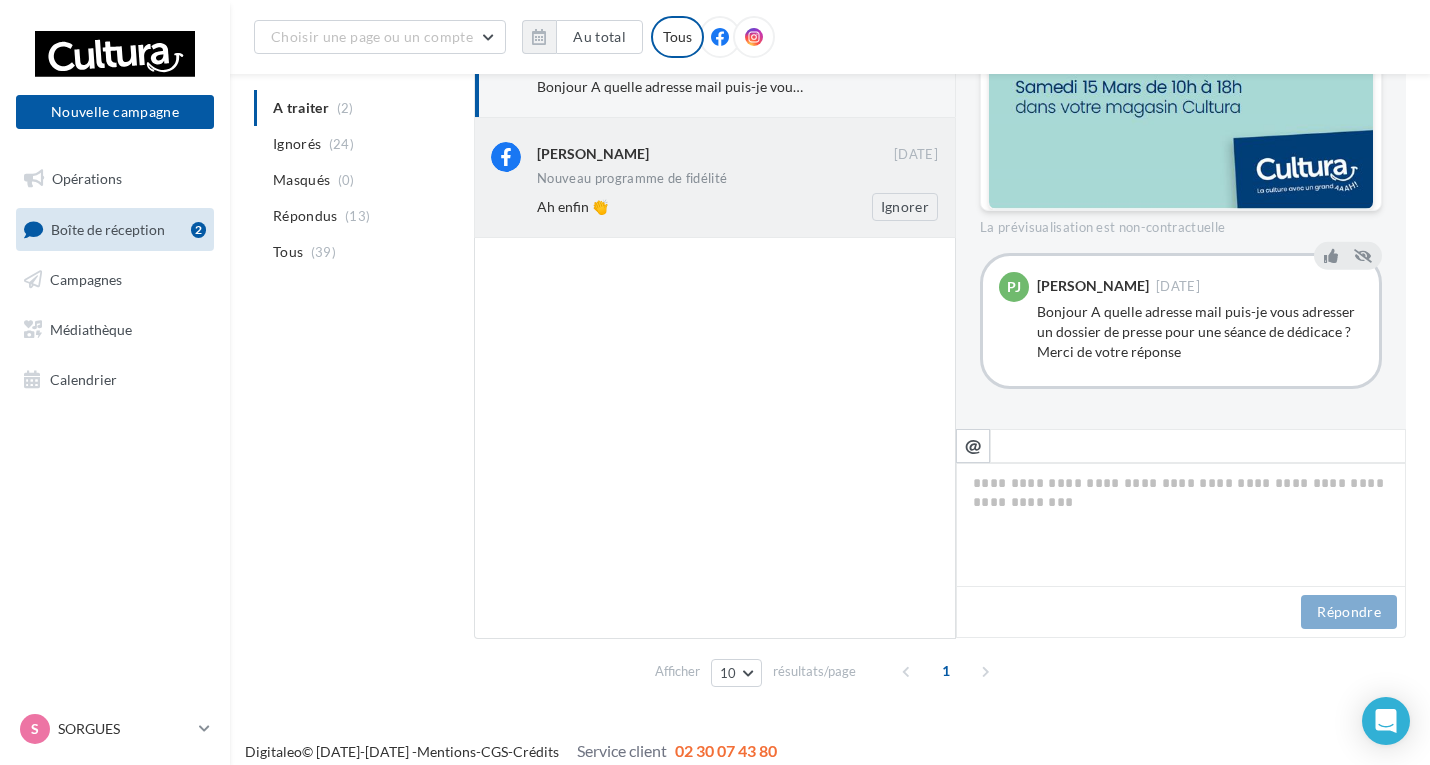 click on "Cathy Vincent" at bounding box center [715, 152] 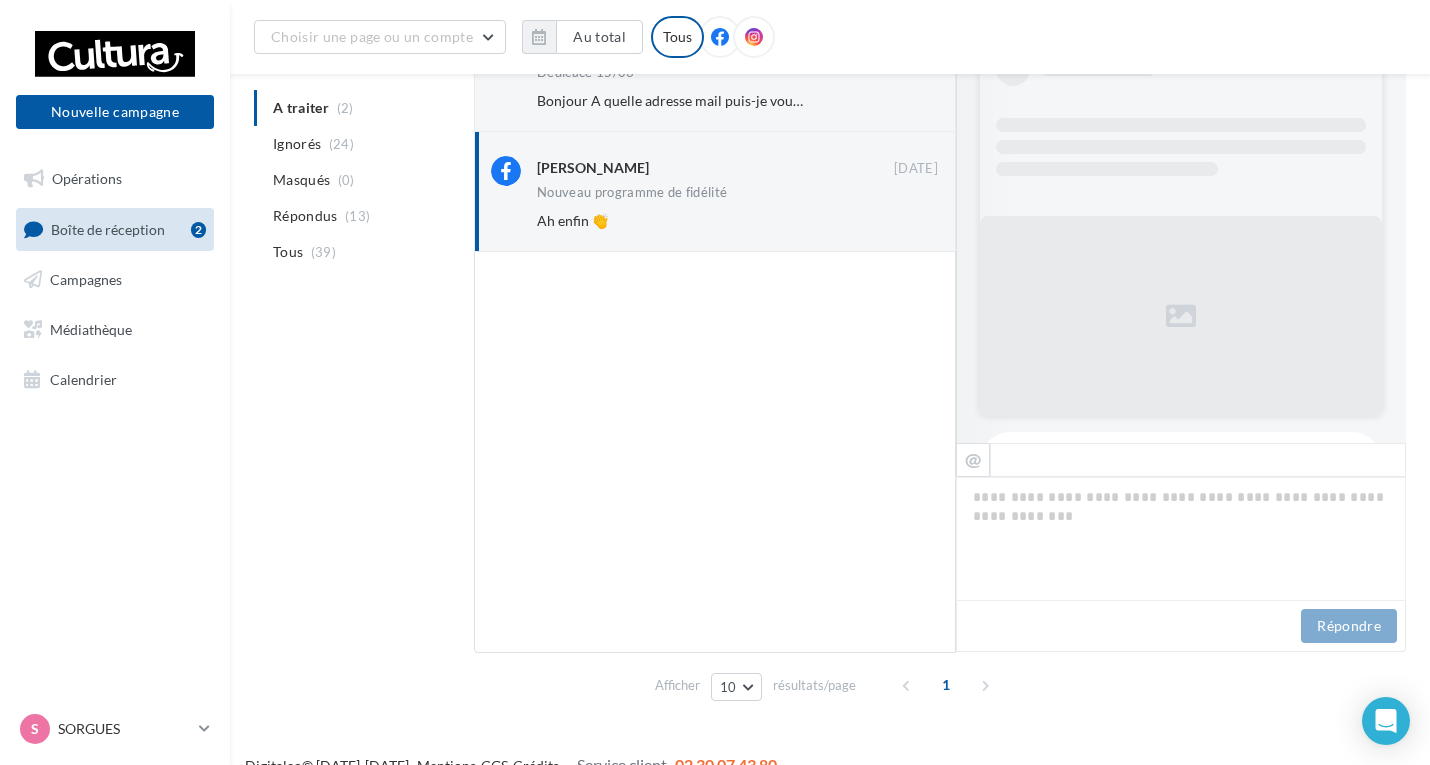 scroll, scrollTop: 0, scrollLeft: 0, axis: both 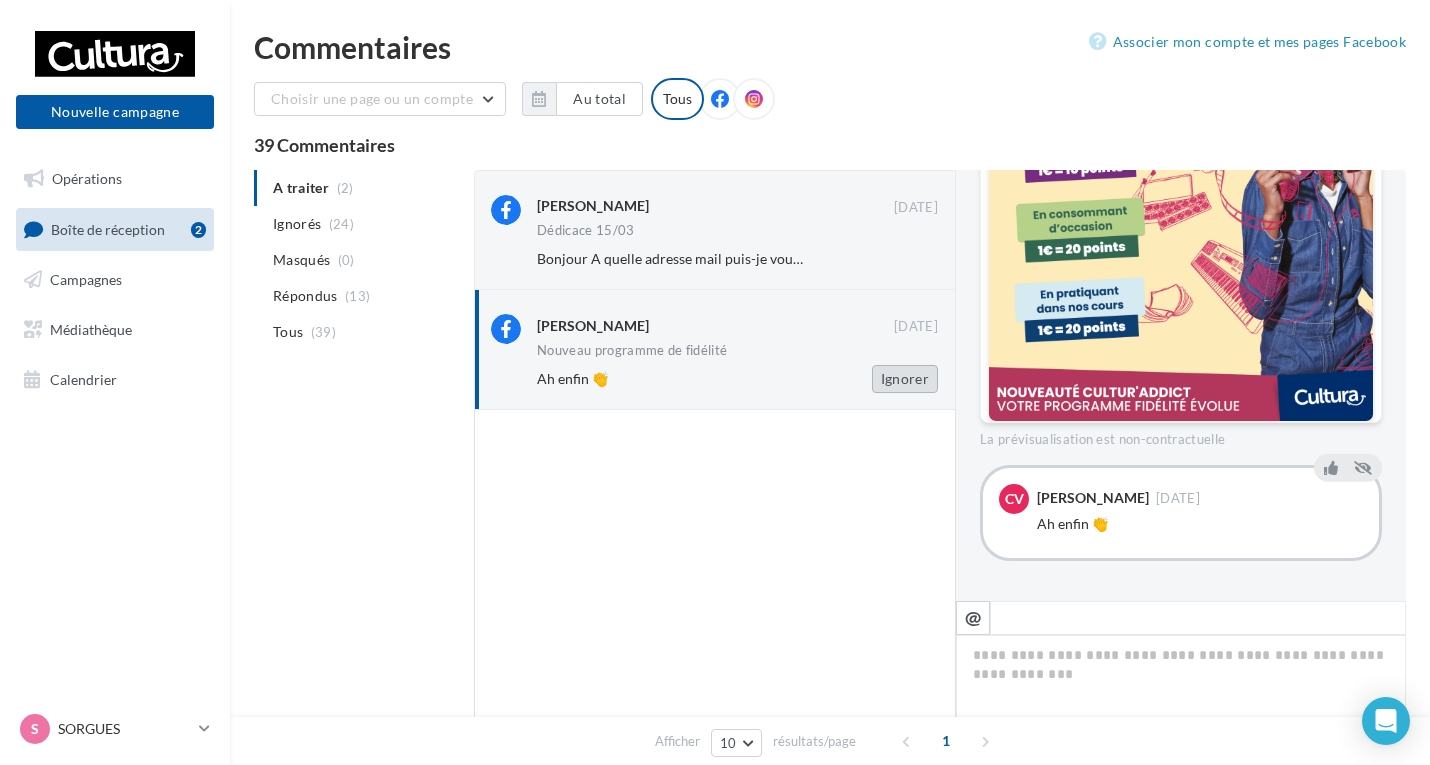 click on "Ignorer" at bounding box center (905, 379) 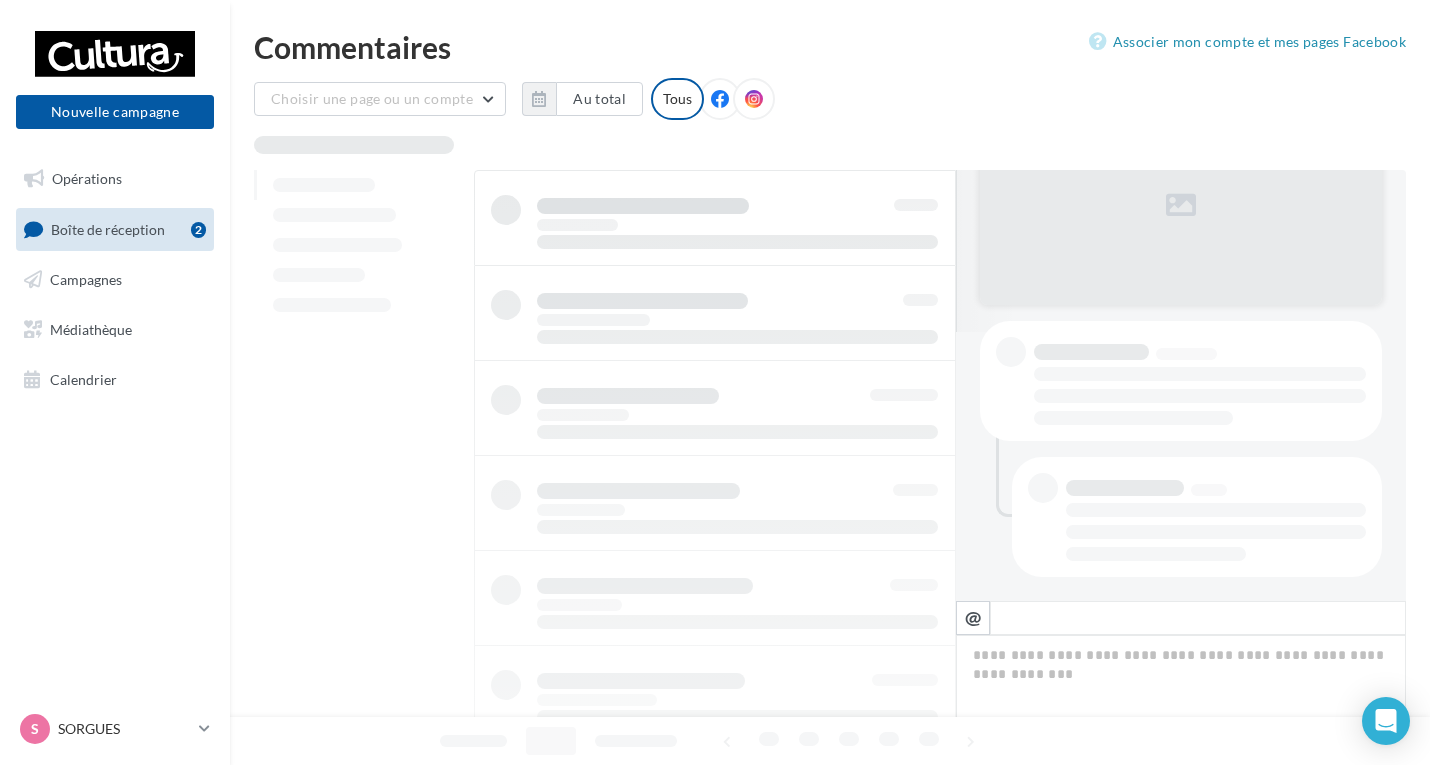 scroll, scrollTop: 269, scrollLeft: 0, axis: vertical 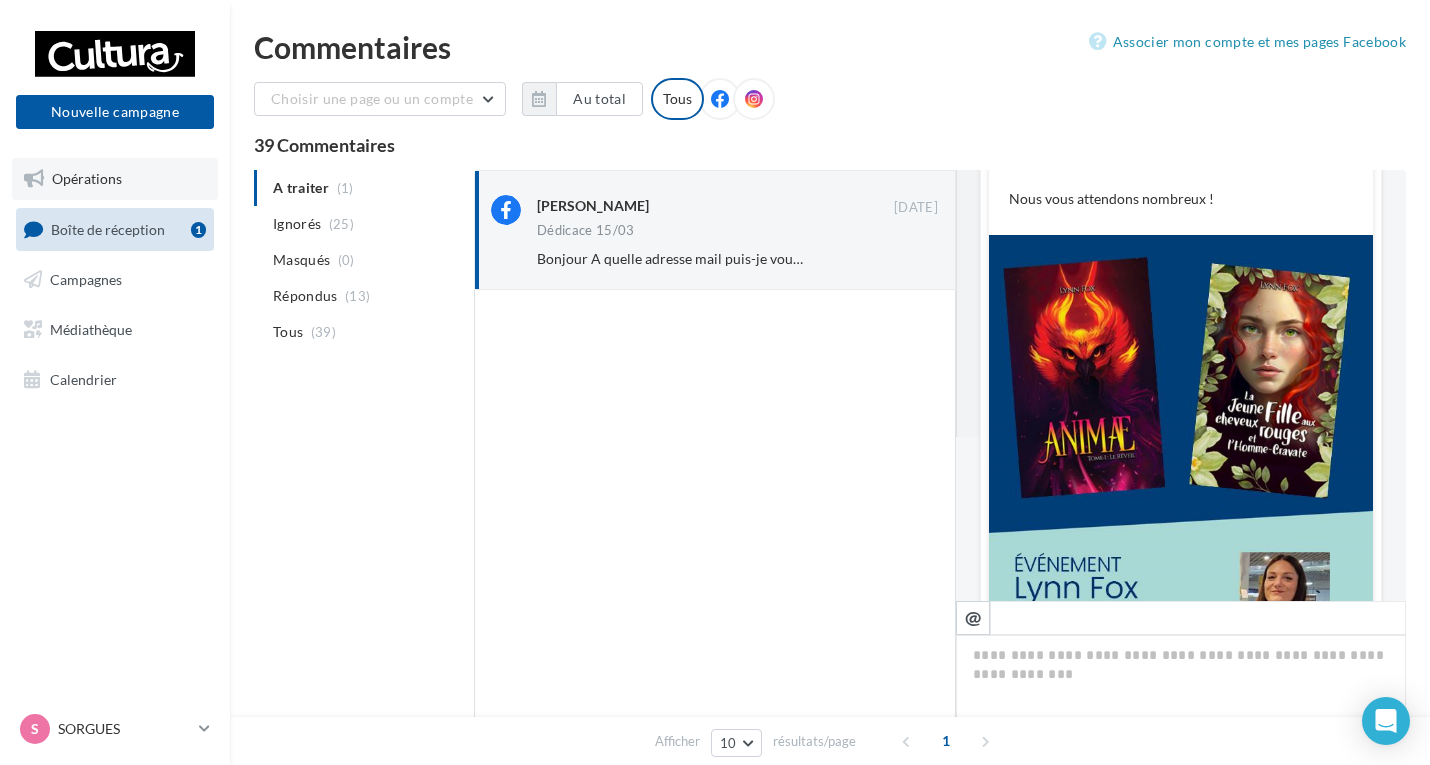 click on "Opérations" at bounding box center (87, 178) 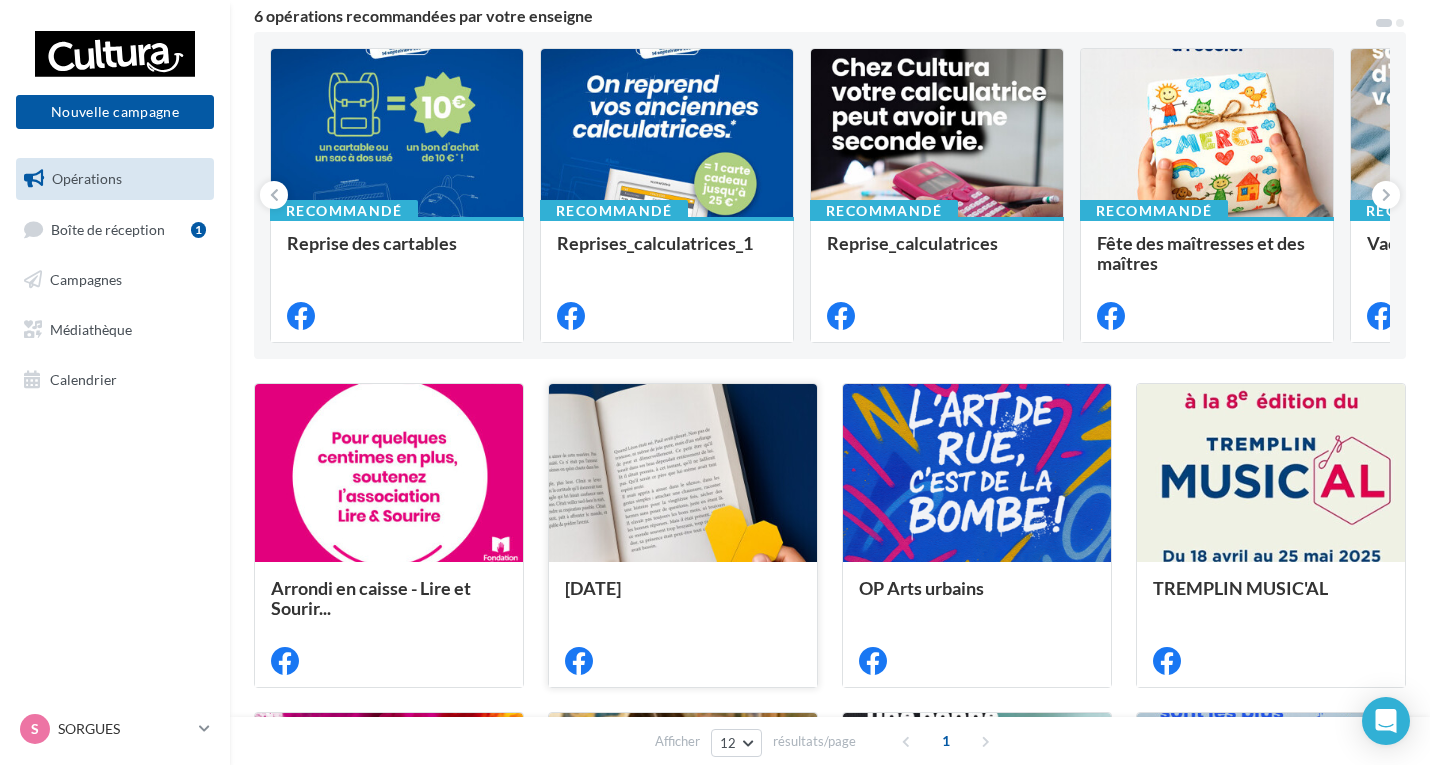 scroll, scrollTop: 200, scrollLeft: 0, axis: vertical 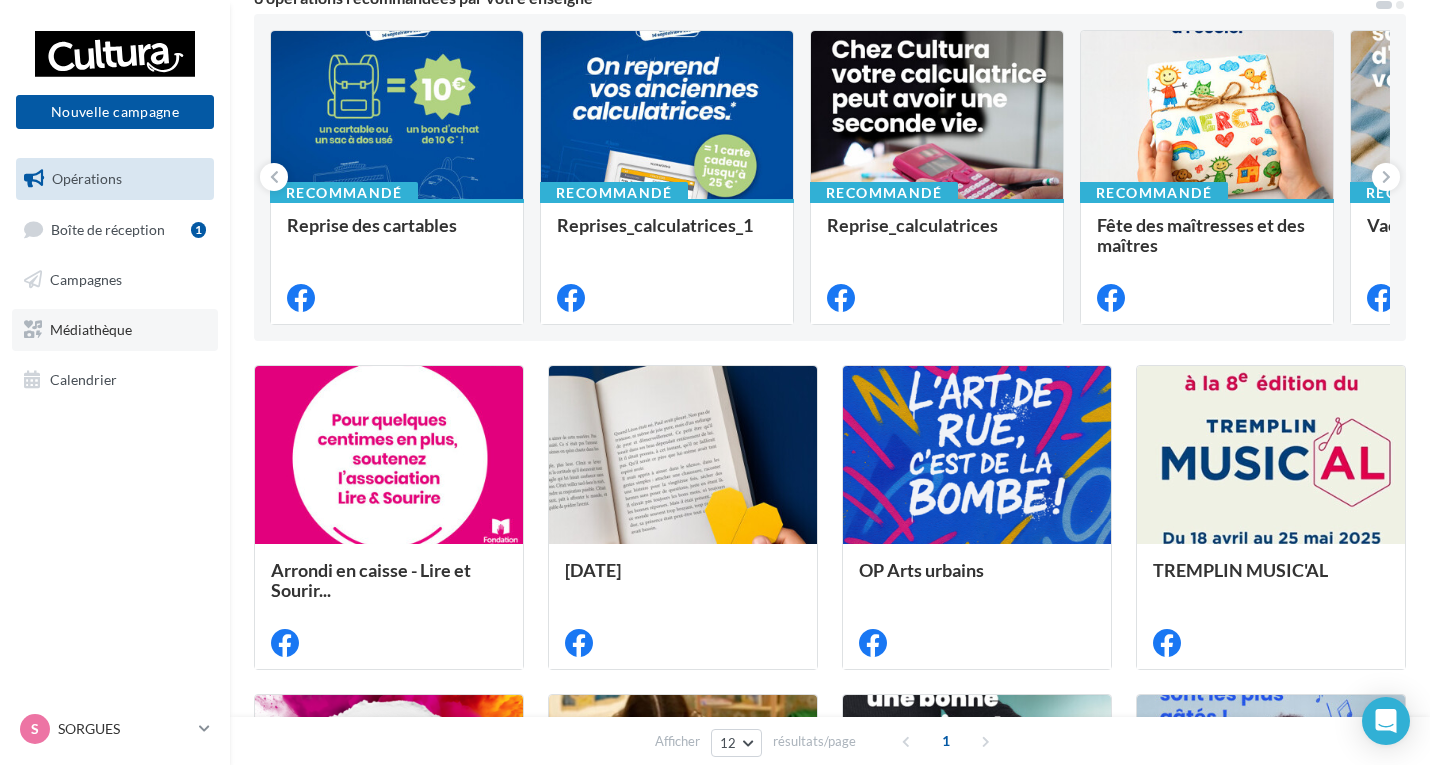 click on "Médiathèque" at bounding box center (91, 329) 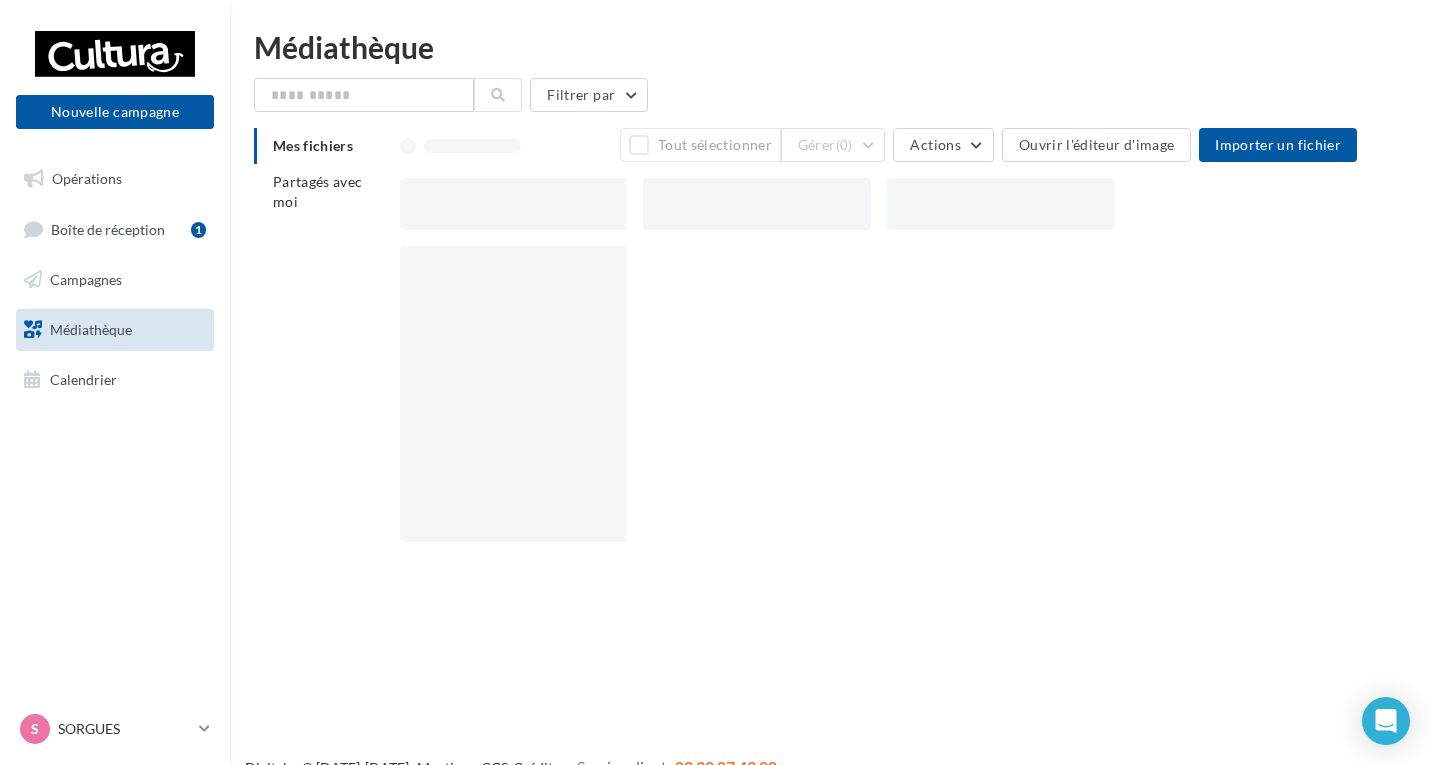 scroll, scrollTop: 0, scrollLeft: 0, axis: both 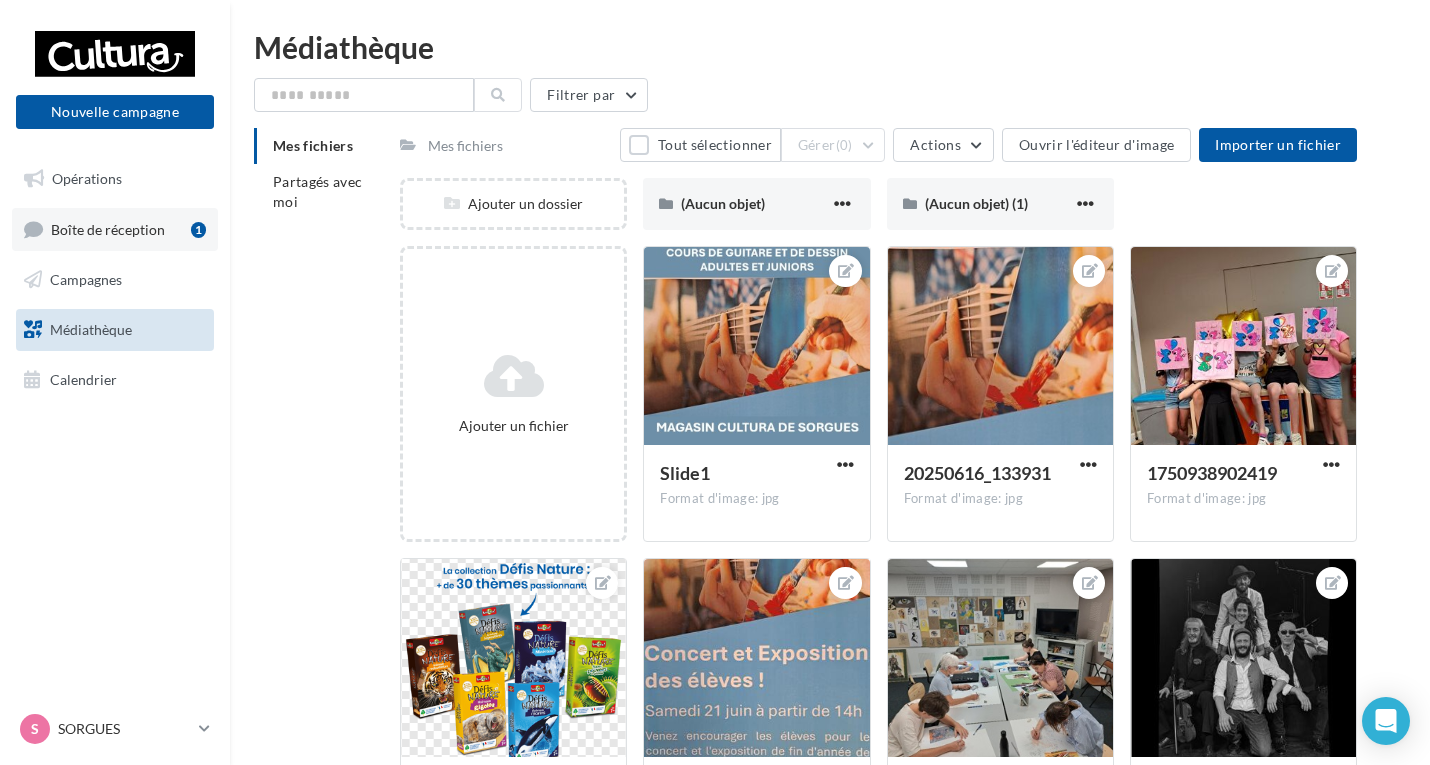 click on "Boîte de réception" at bounding box center [108, 228] 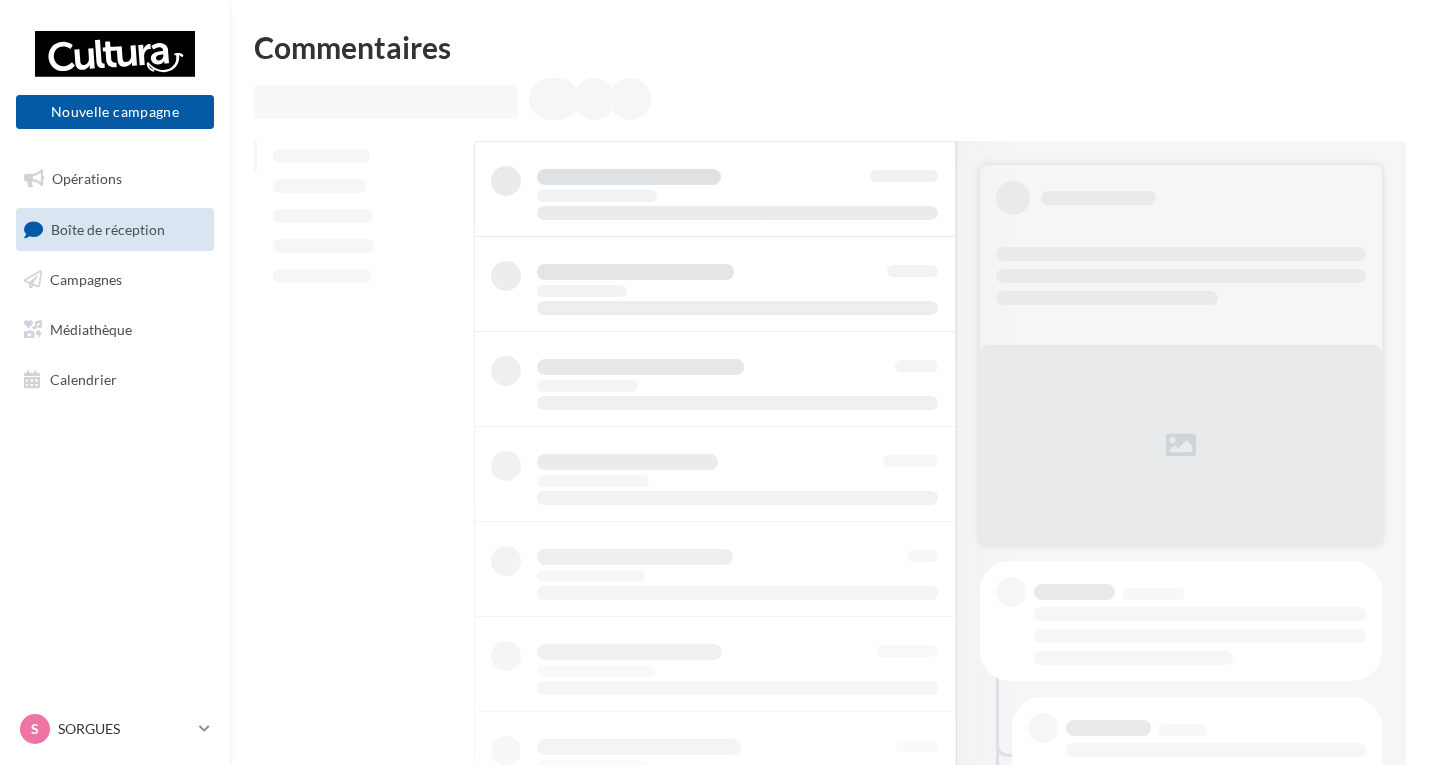 scroll, scrollTop: 0, scrollLeft: 0, axis: both 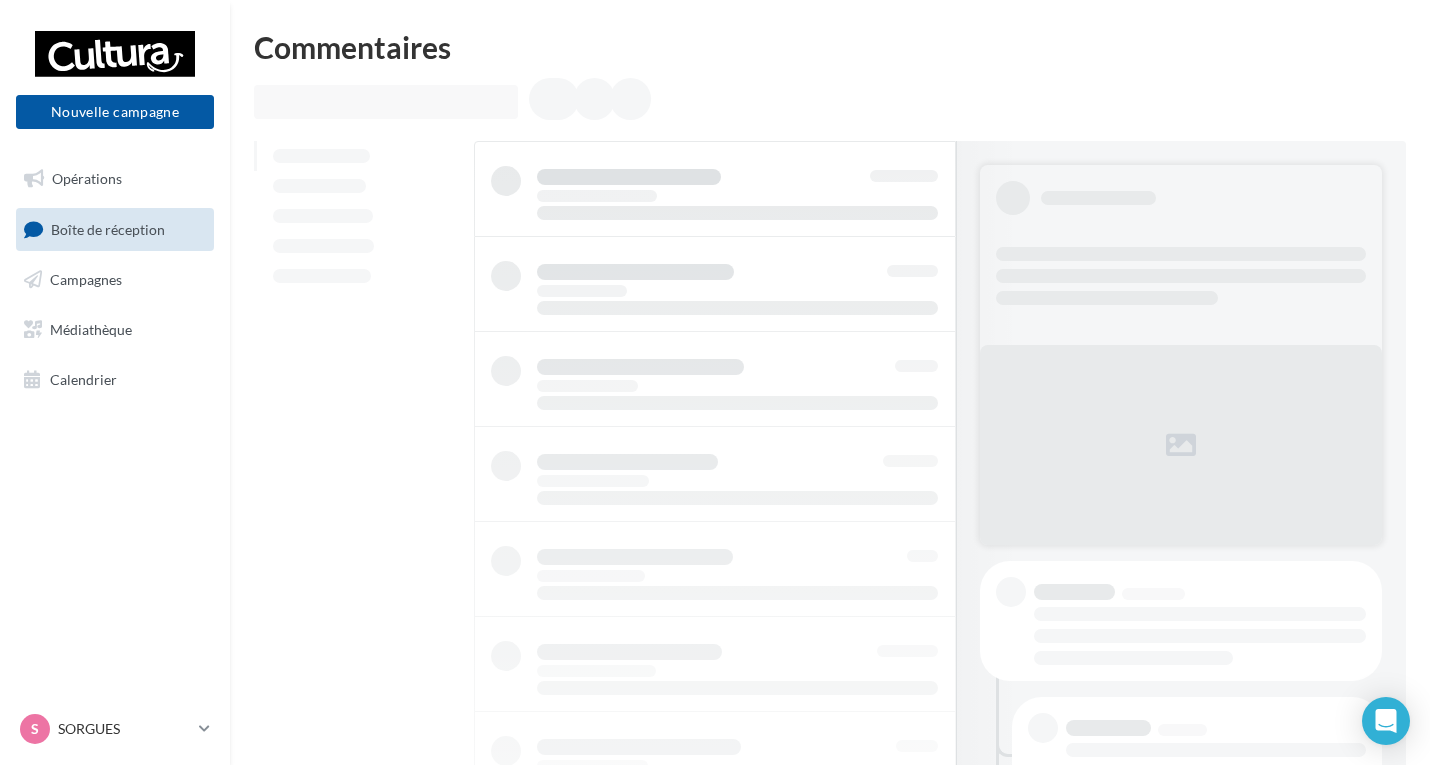 click on "Opérations" at bounding box center (87, 178) 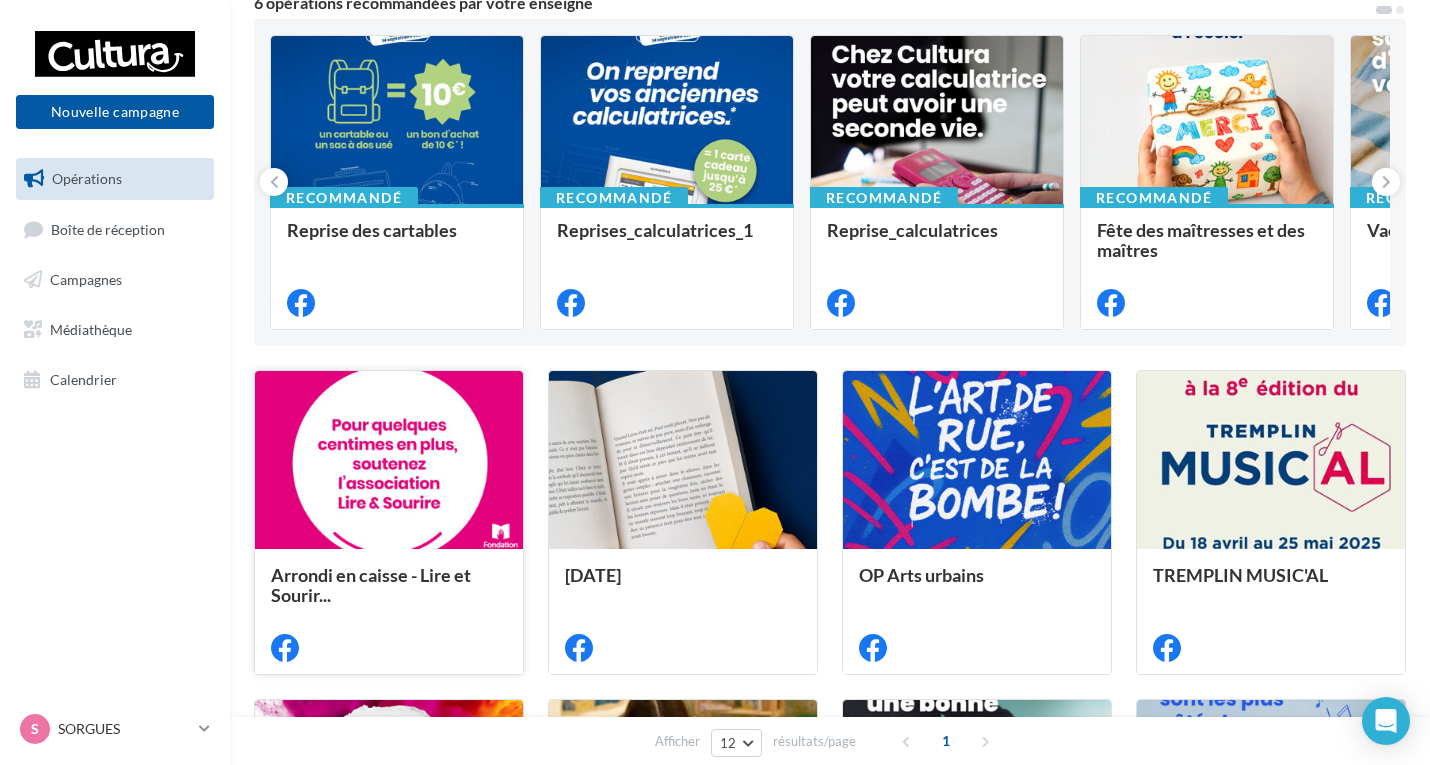scroll, scrollTop: 0, scrollLeft: 0, axis: both 